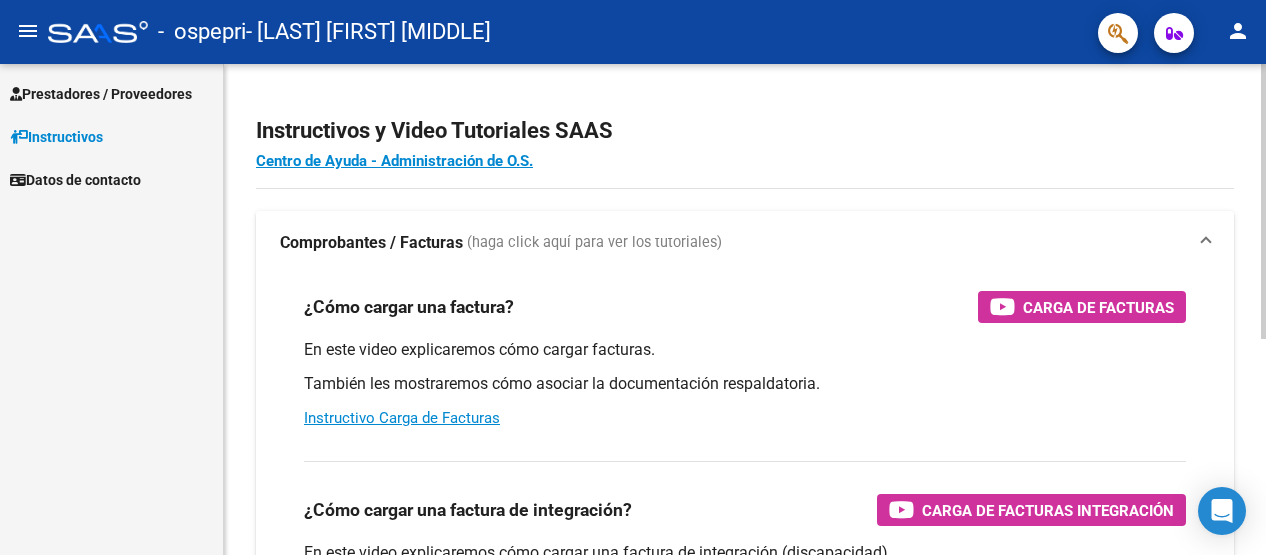 scroll, scrollTop: 0, scrollLeft: 0, axis: both 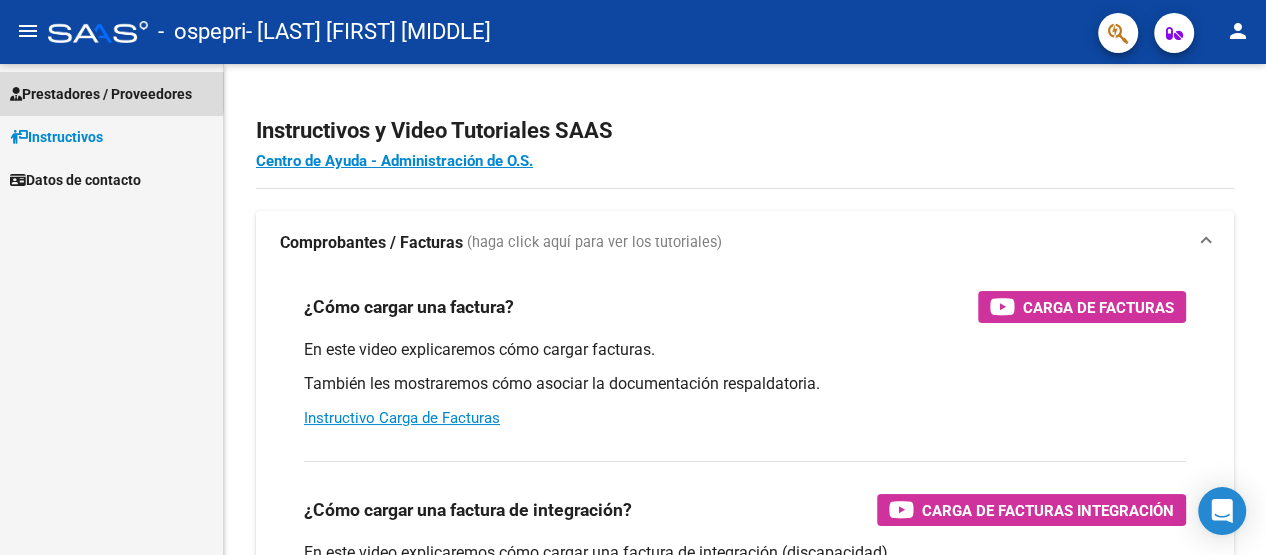 click on "Prestadores / Proveedores" at bounding box center [101, 94] 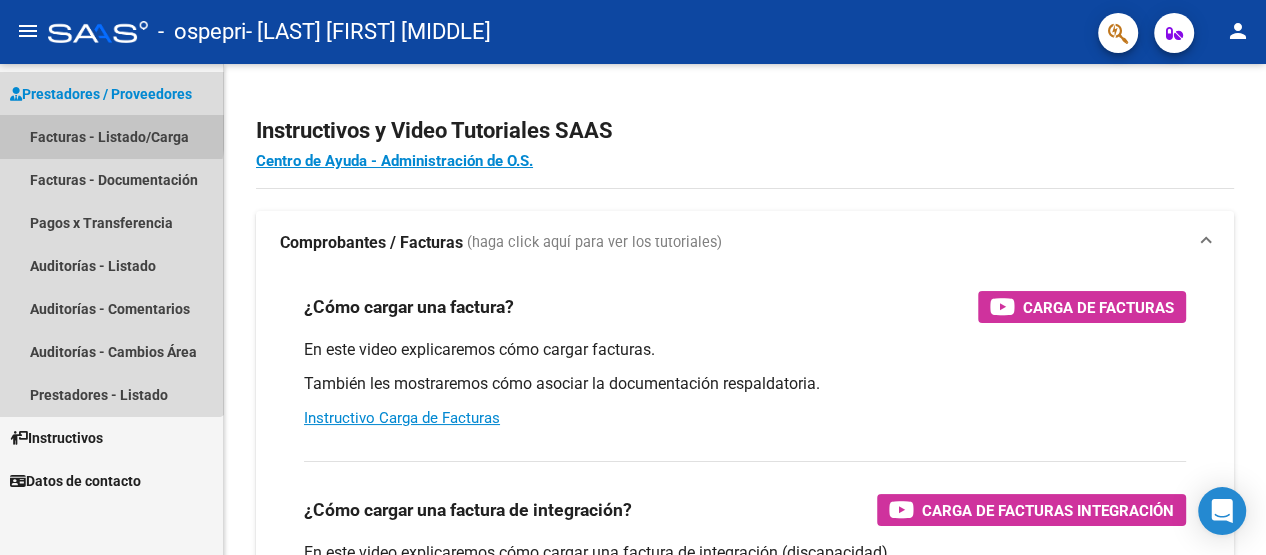 click on "Facturas - Listado/Carga" at bounding box center (111, 136) 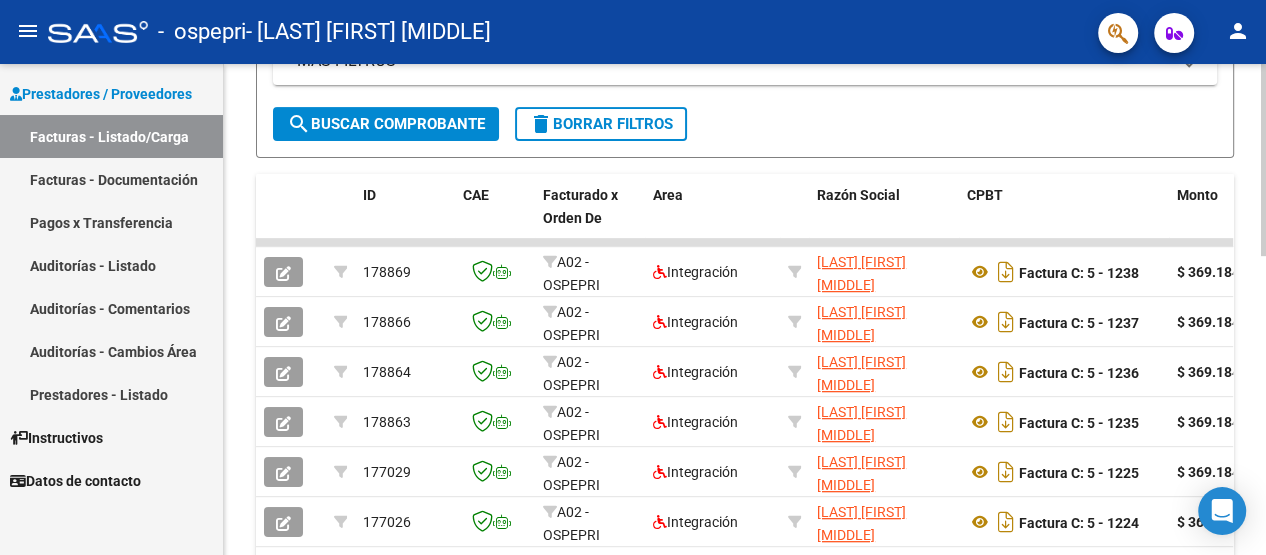 scroll, scrollTop: 468, scrollLeft: 0, axis: vertical 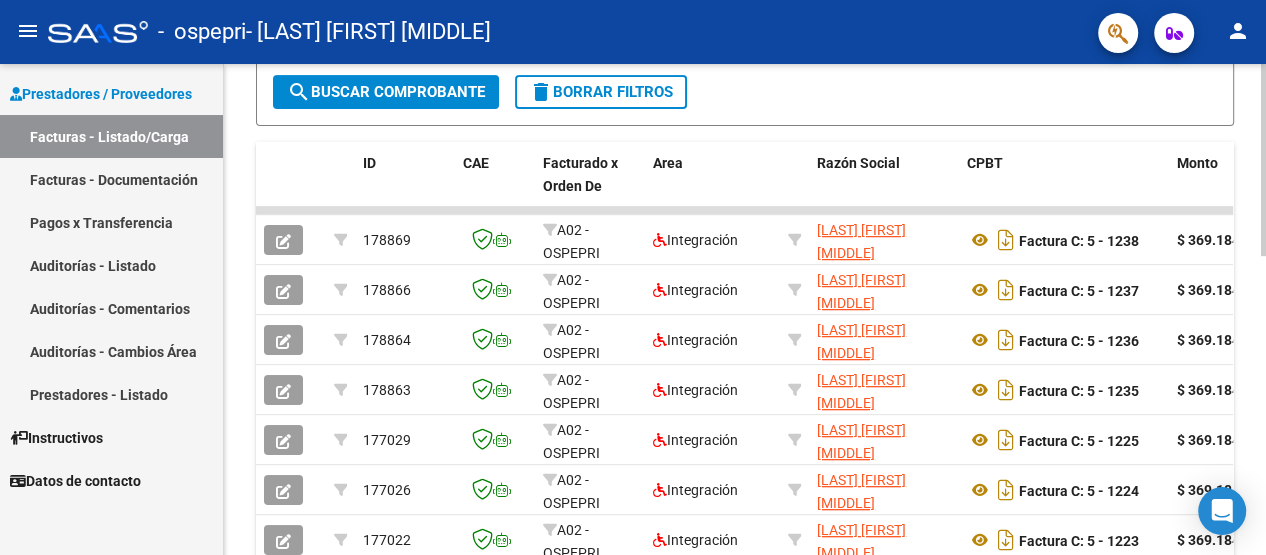 click 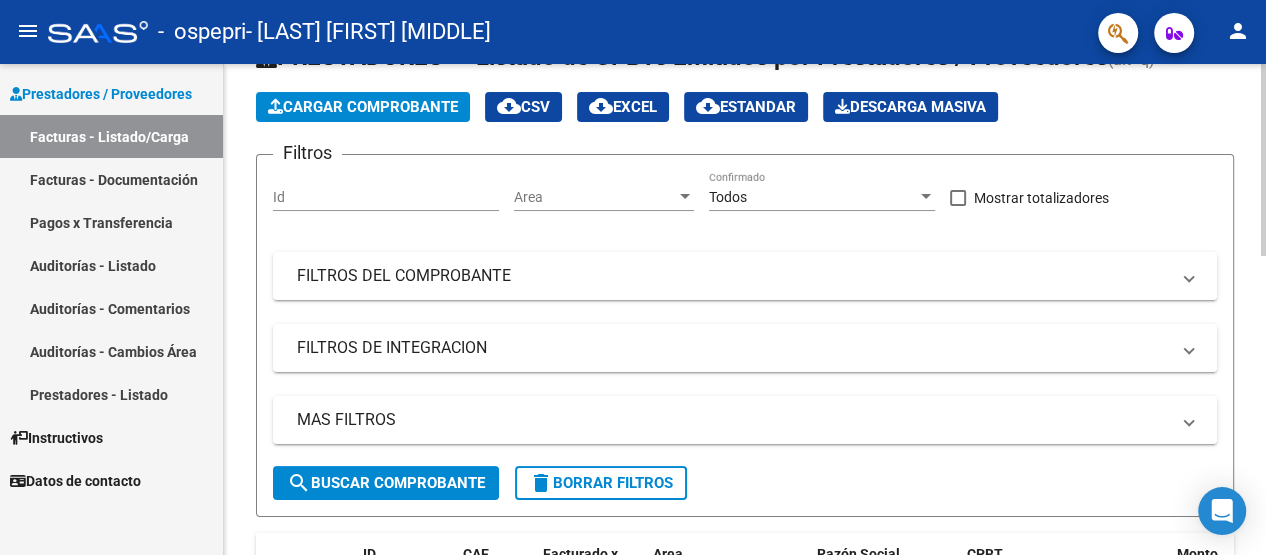 scroll, scrollTop: 63, scrollLeft: 0, axis: vertical 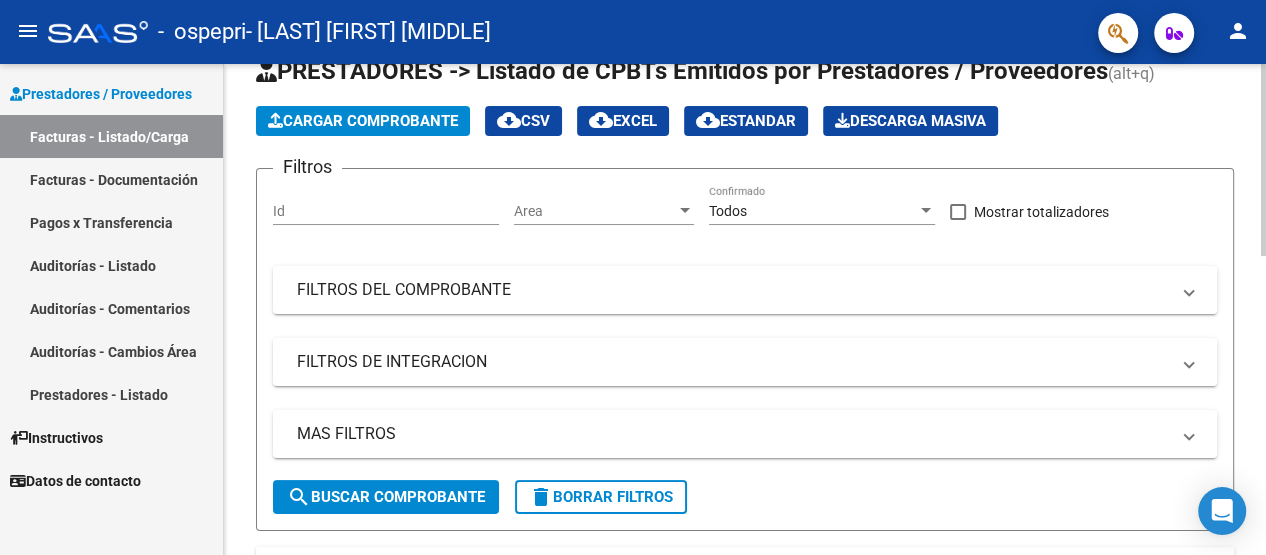click 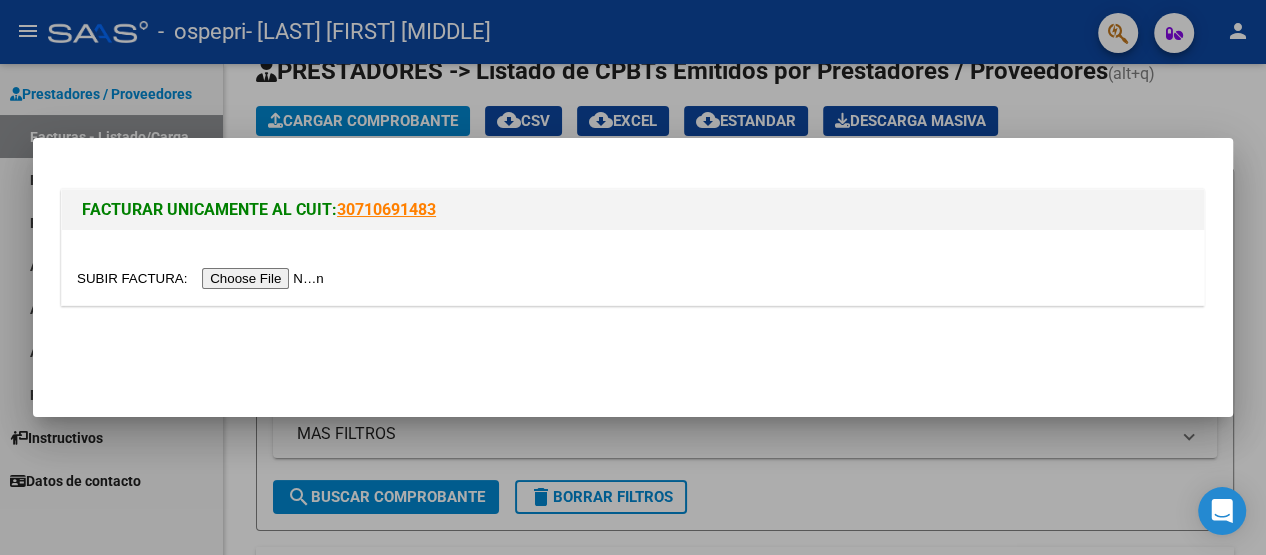 click at bounding box center [203, 278] 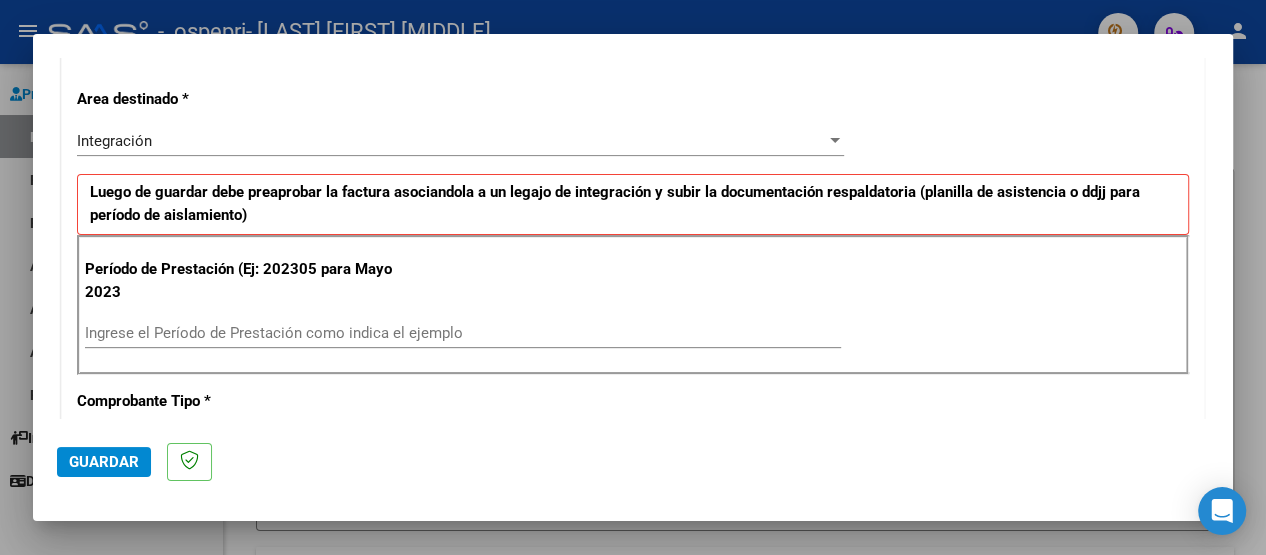 scroll, scrollTop: 399, scrollLeft: 0, axis: vertical 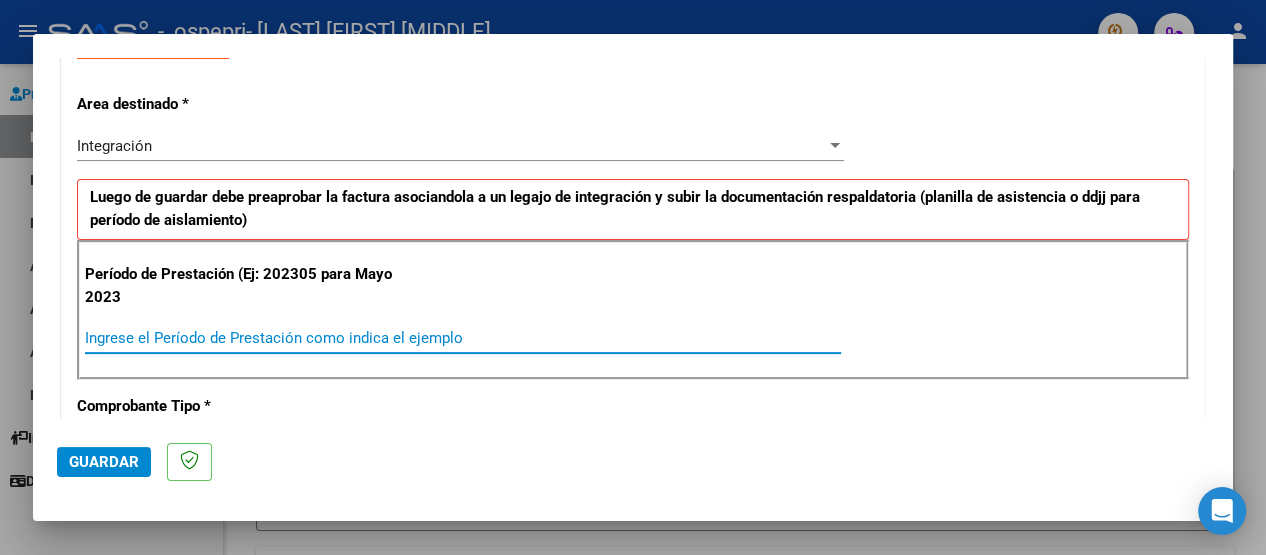 click on "Ingrese el Período de Prestación como indica el ejemplo" at bounding box center (463, 338) 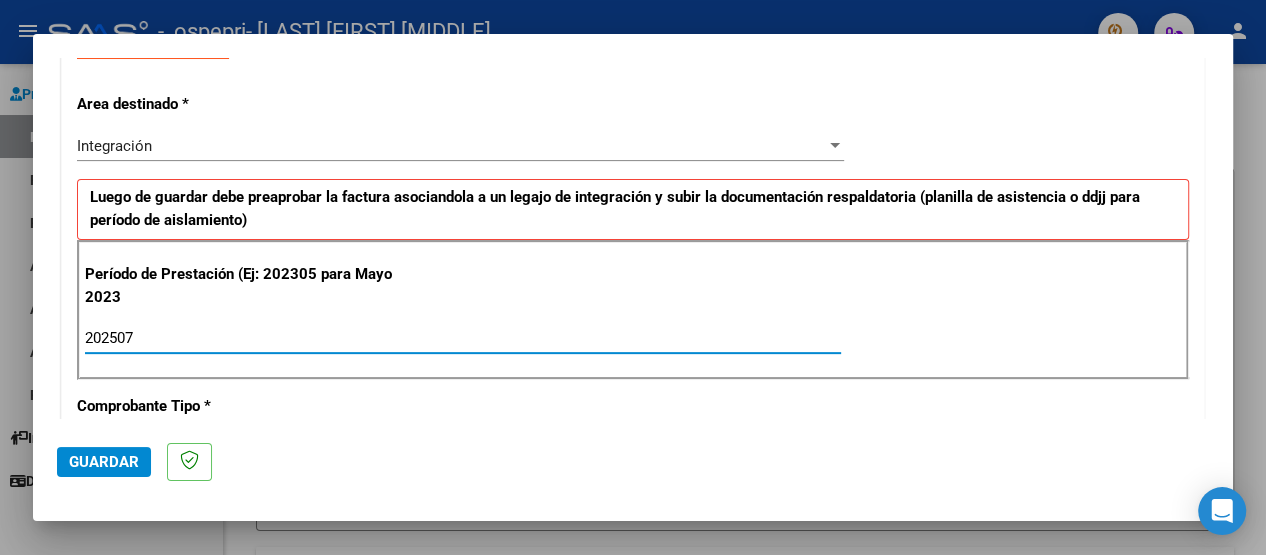 type on "202507" 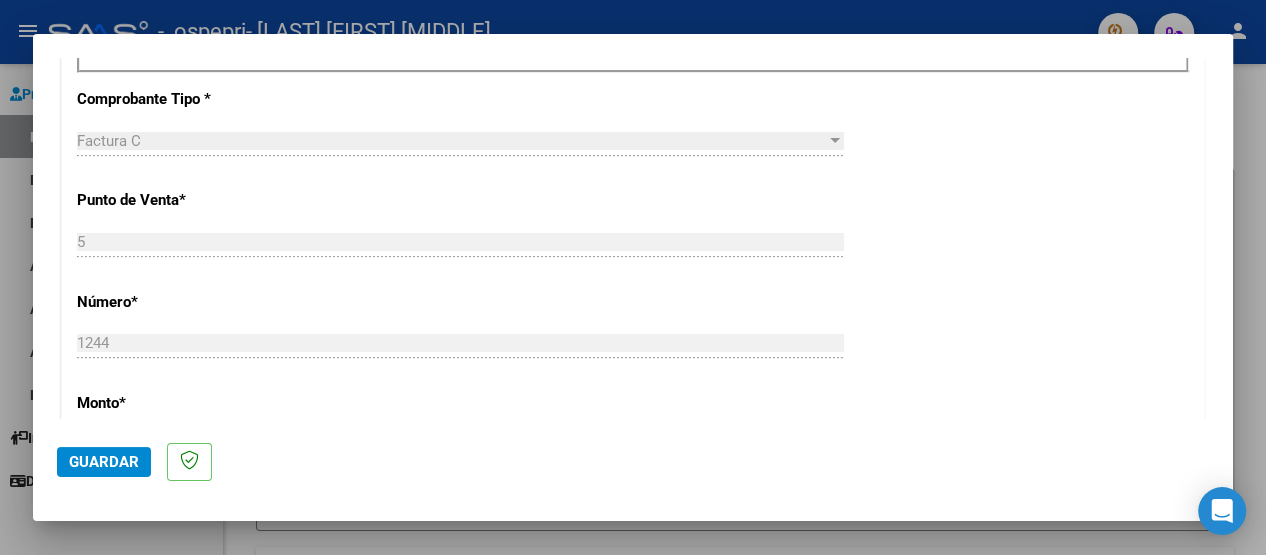 scroll, scrollTop: 852, scrollLeft: 0, axis: vertical 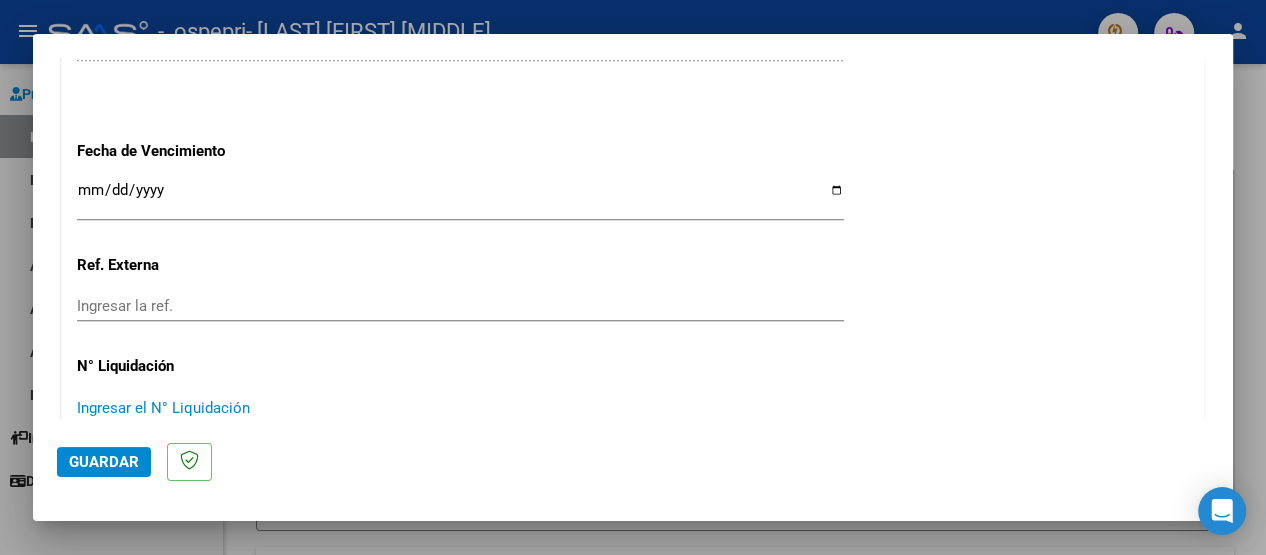 click on "Ingresar el N° Liquidación" at bounding box center [460, 408] 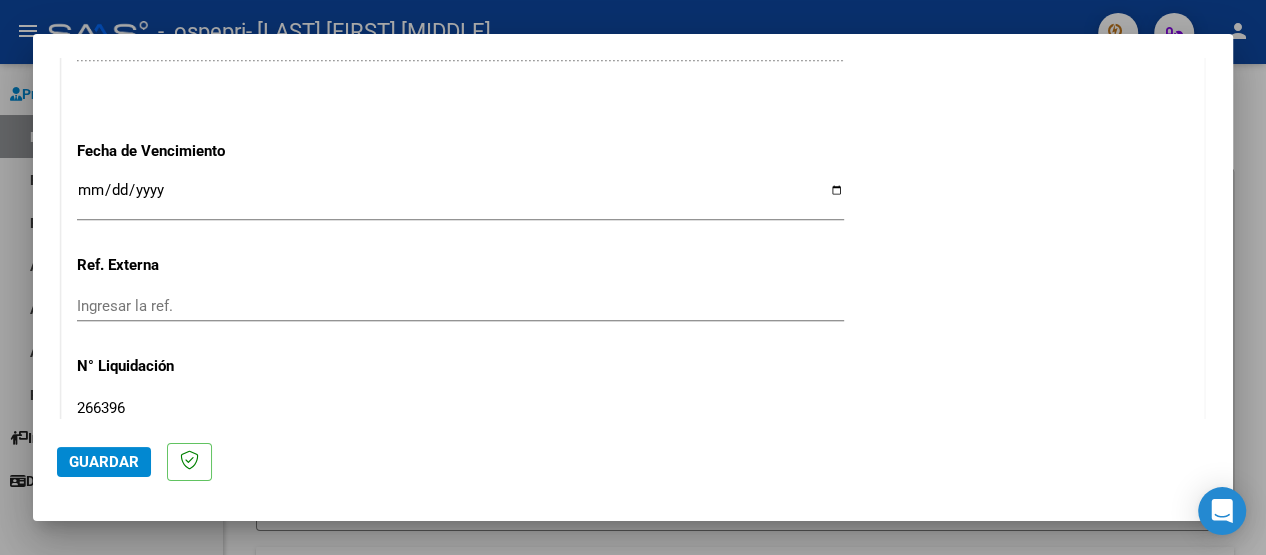 type on "266396" 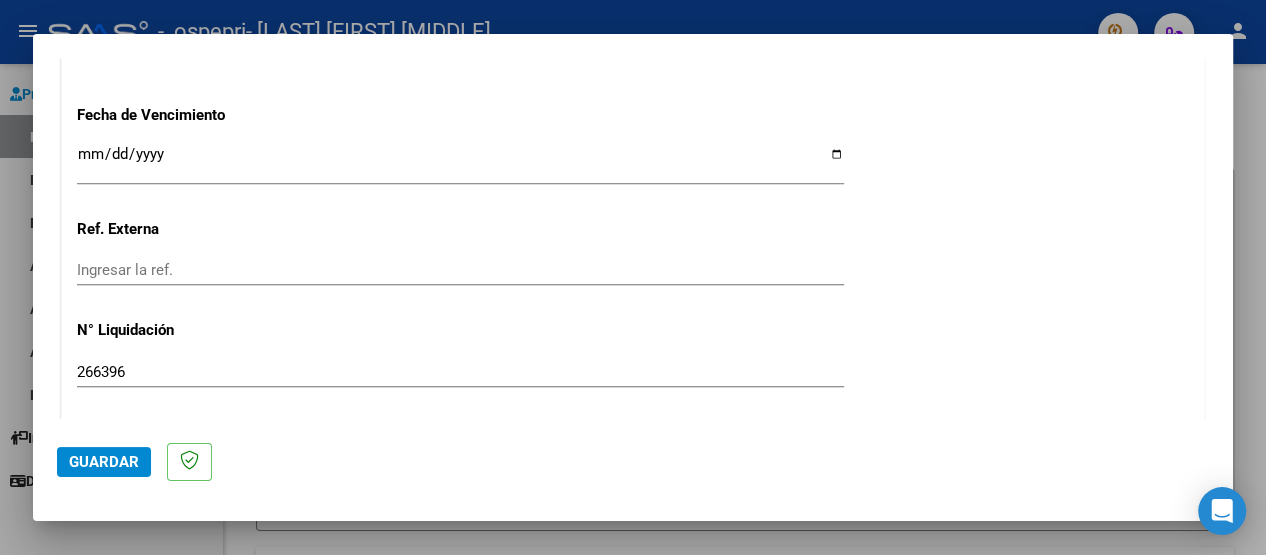 scroll, scrollTop: 1421, scrollLeft: 0, axis: vertical 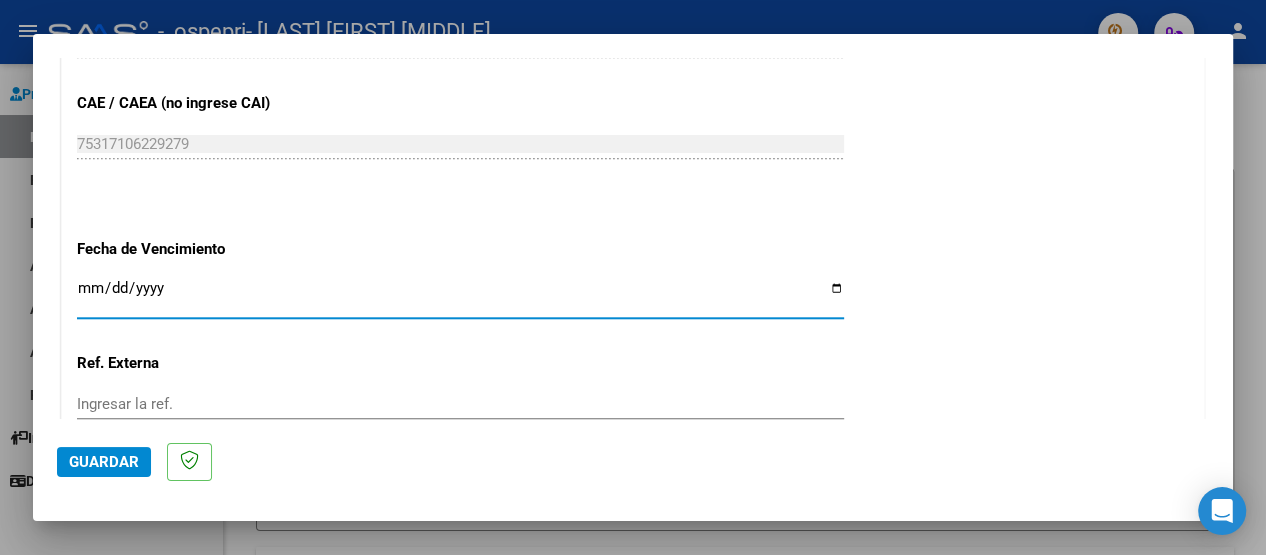 click on "Ingresar la fecha" at bounding box center [460, 296] 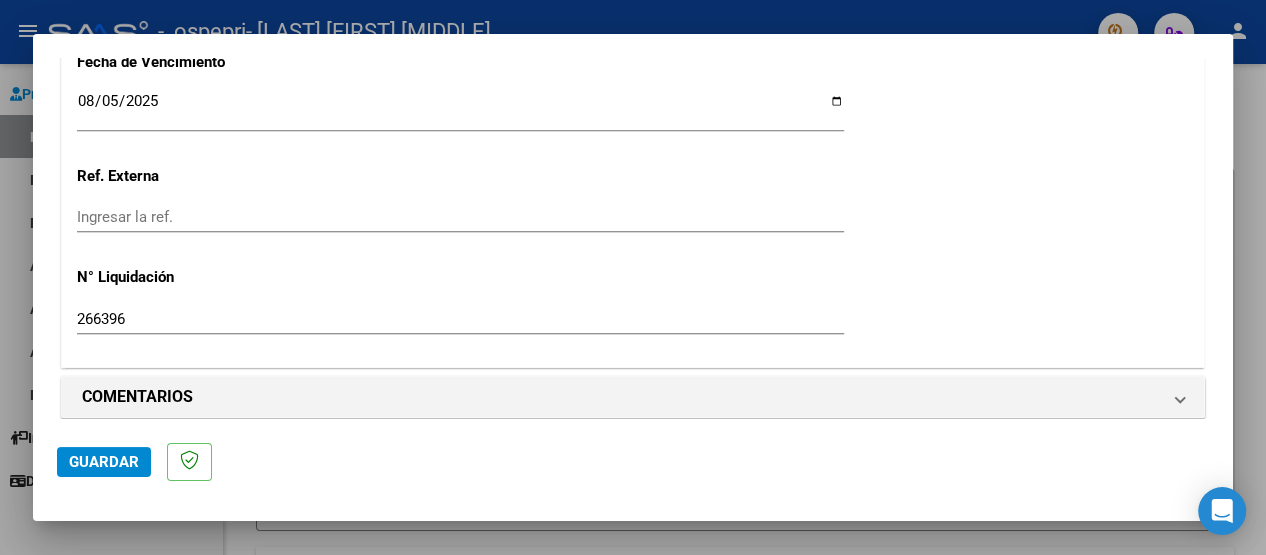 scroll, scrollTop: 1421, scrollLeft: 0, axis: vertical 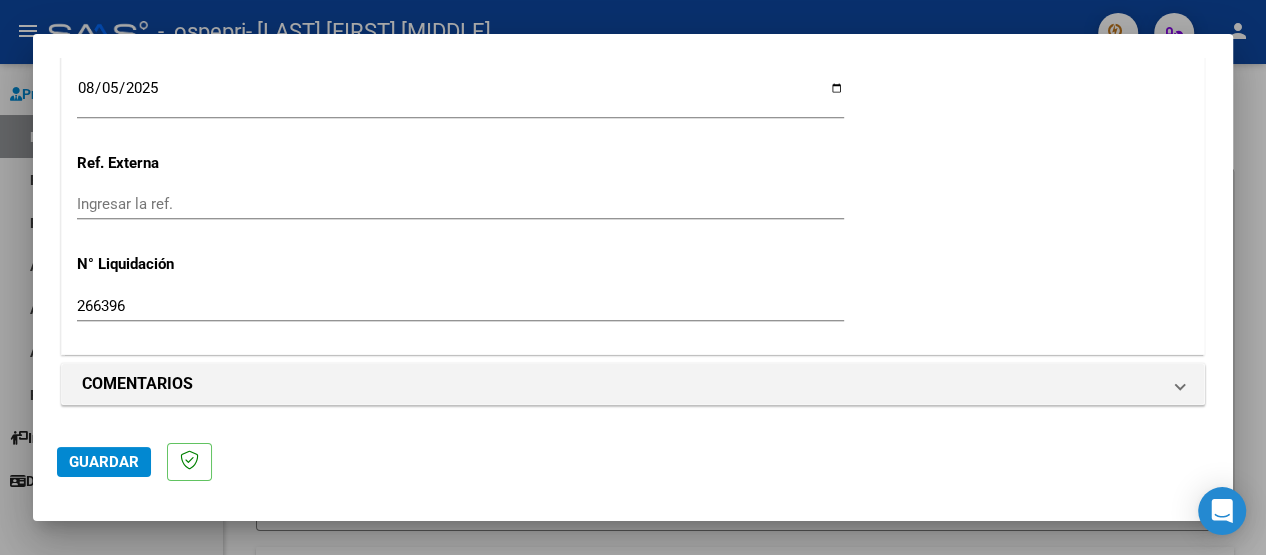 click on "Guardar" 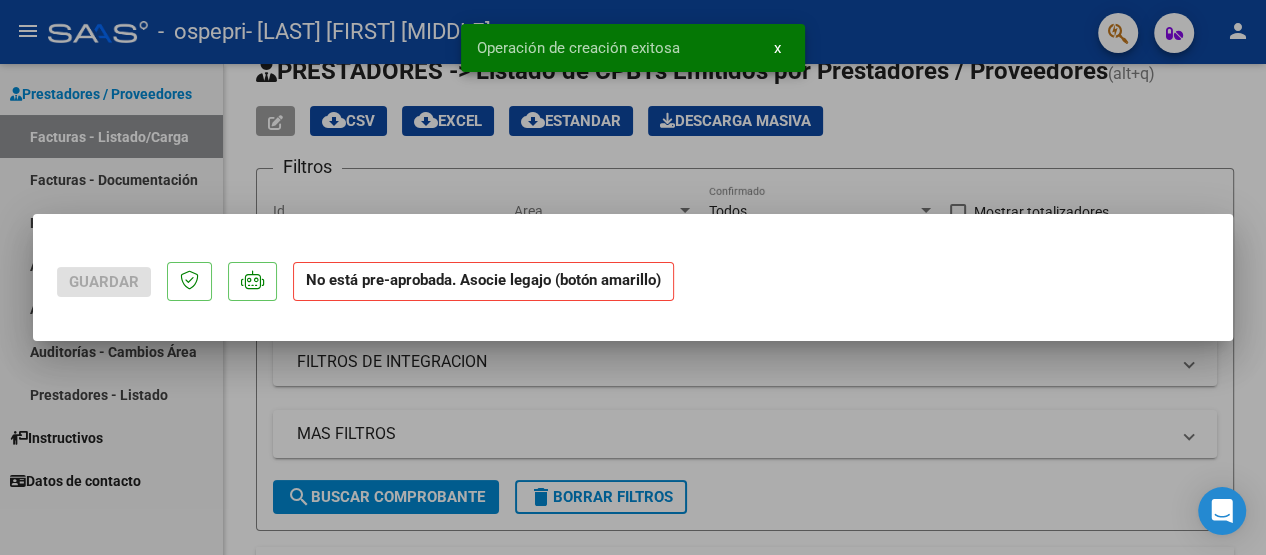 scroll, scrollTop: 0, scrollLeft: 0, axis: both 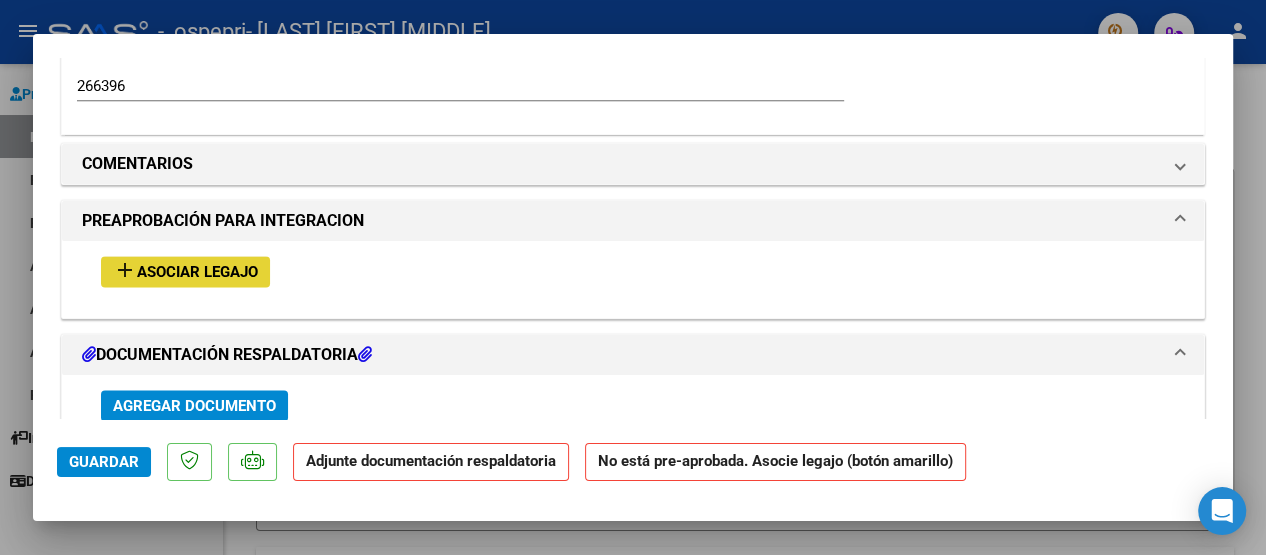 click on "Asociar Legajo" at bounding box center (197, 272) 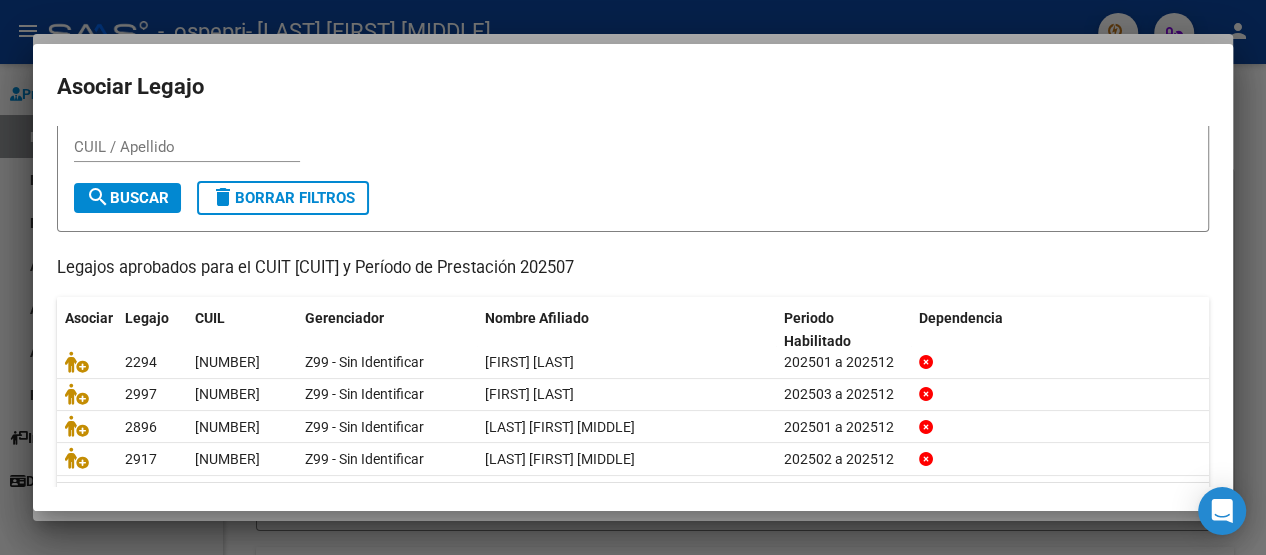 scroll, scrollTop: 61, scrollLeft: 0, axis: vertical 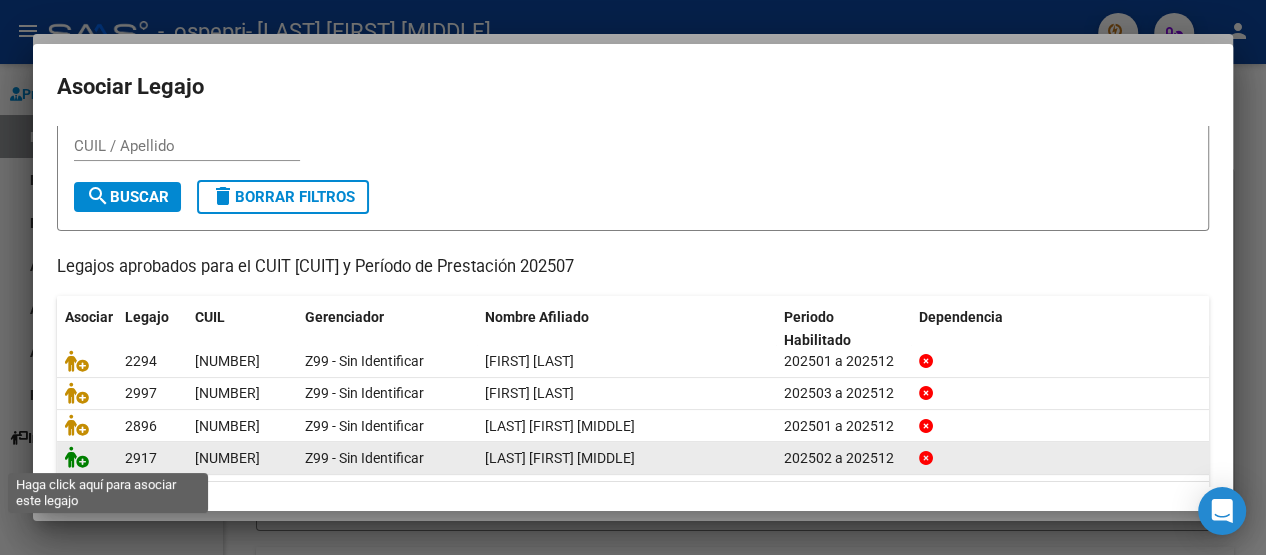 click 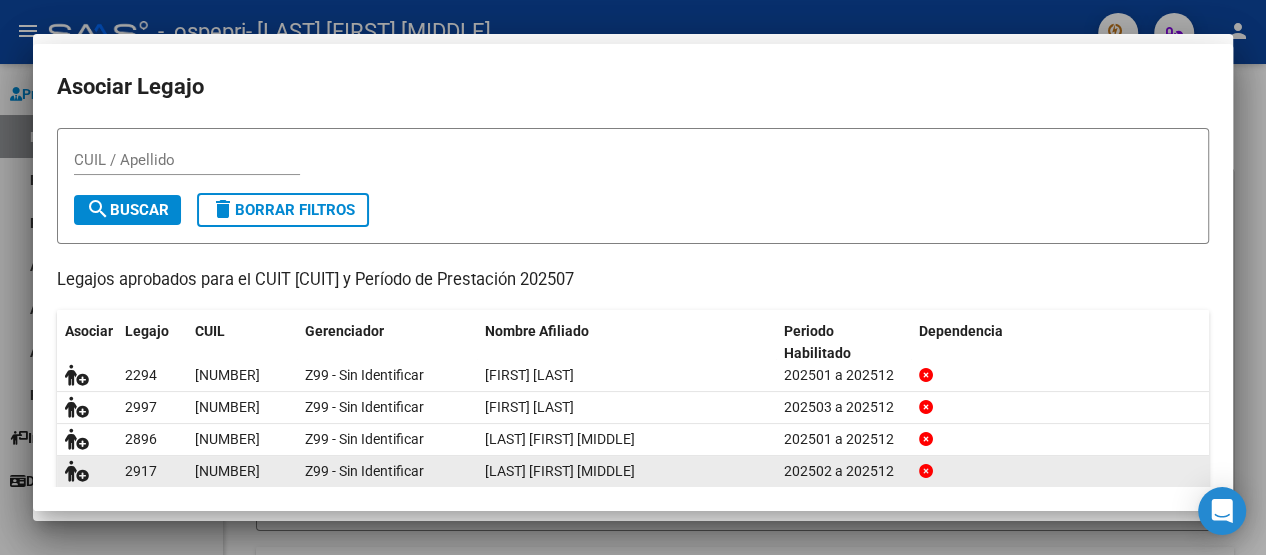 scroll, scrollTop: 1708, scrollLeft: 0, axis: vertical 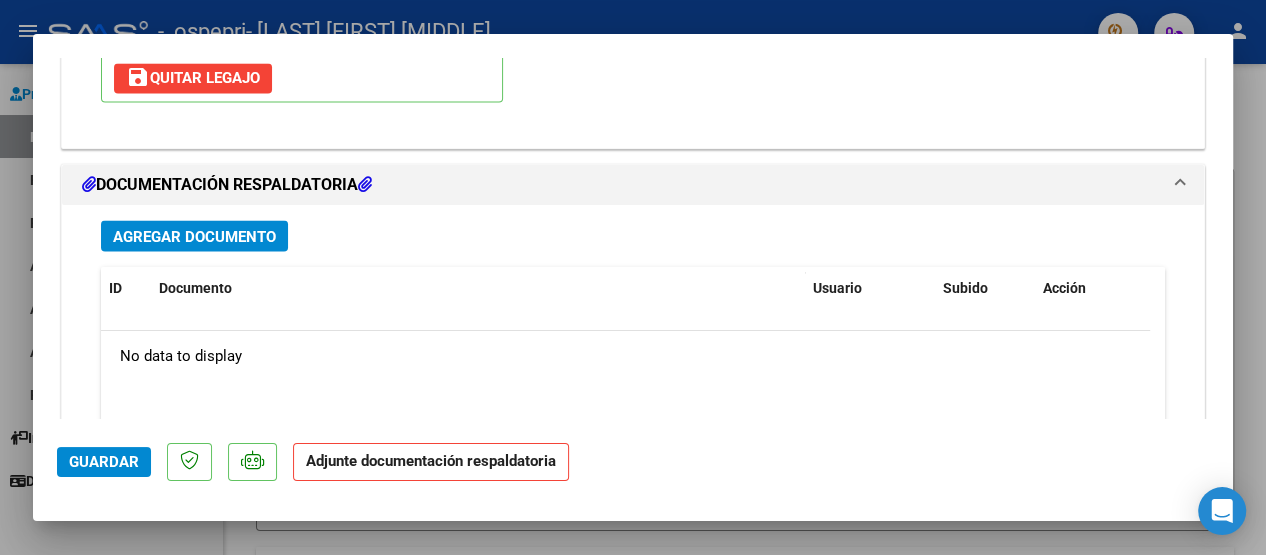 click on "Agregar Documento" at bounding box center [194, 236] 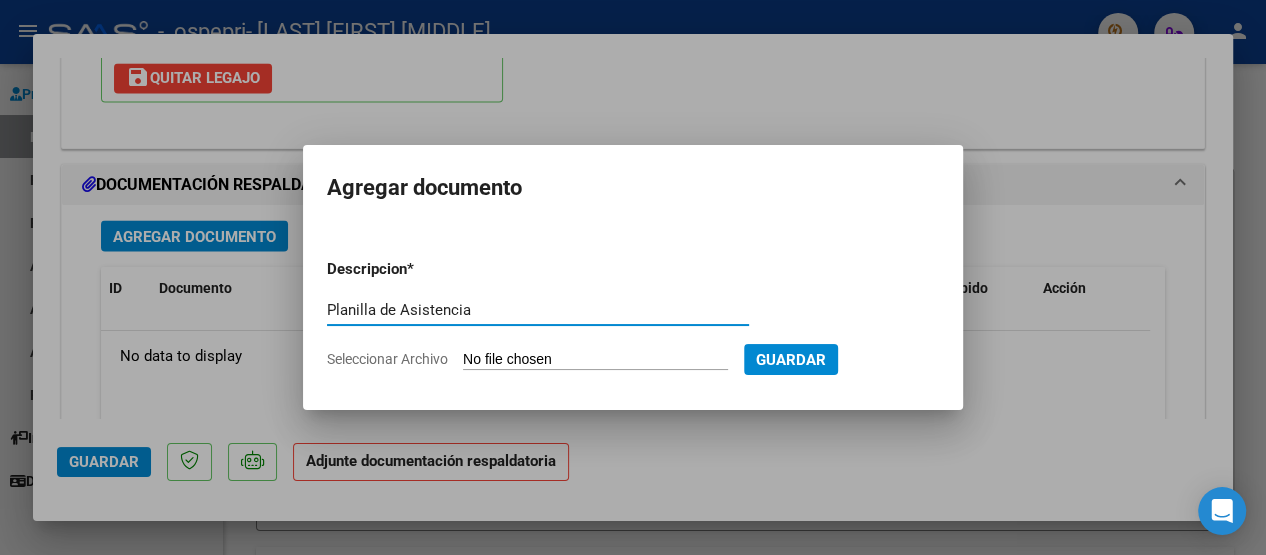 type on "Planilla de Asistencia" 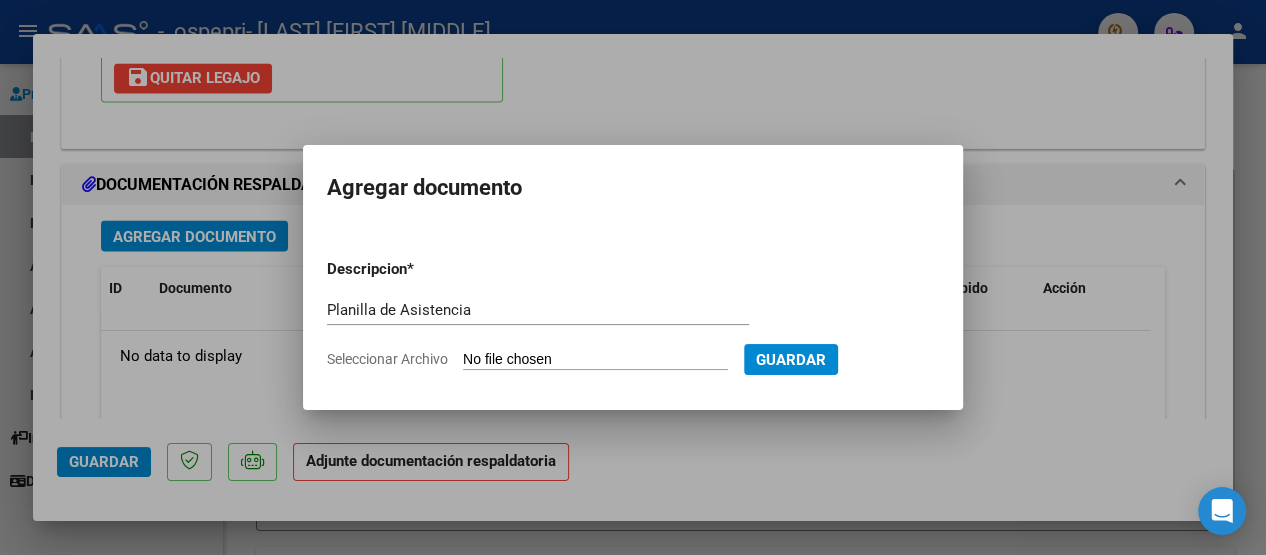 type on "C:\fakepath\[FILENAME].pdf" 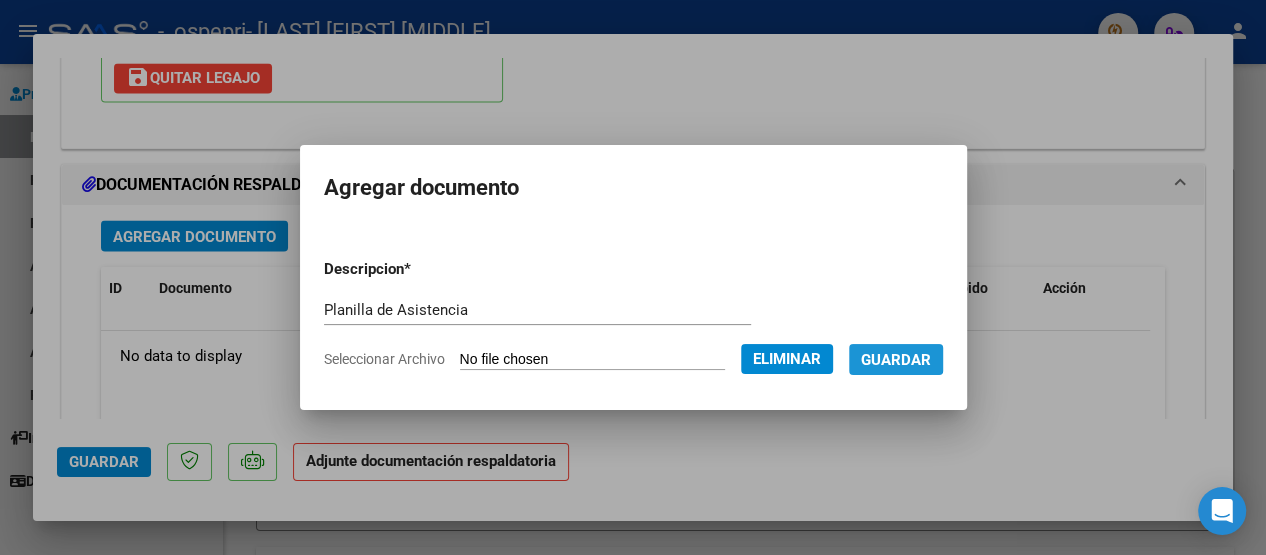 click on "Guardar" at bounding box center [896, 360] 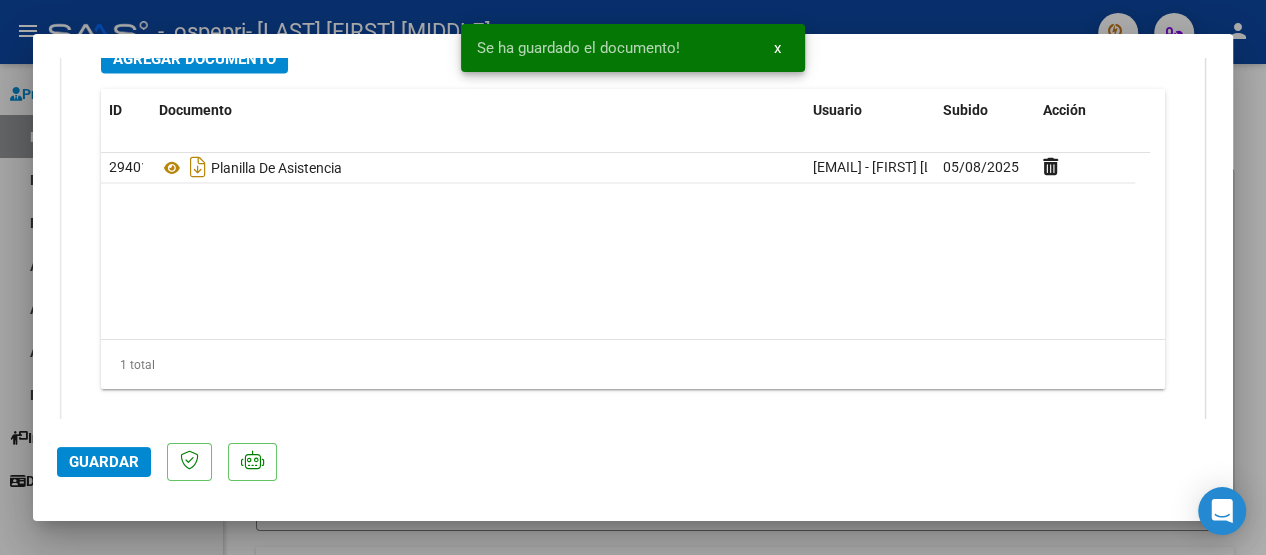 scroll, scrollTop: 2324, scrollLeft: 0, axis: vertical 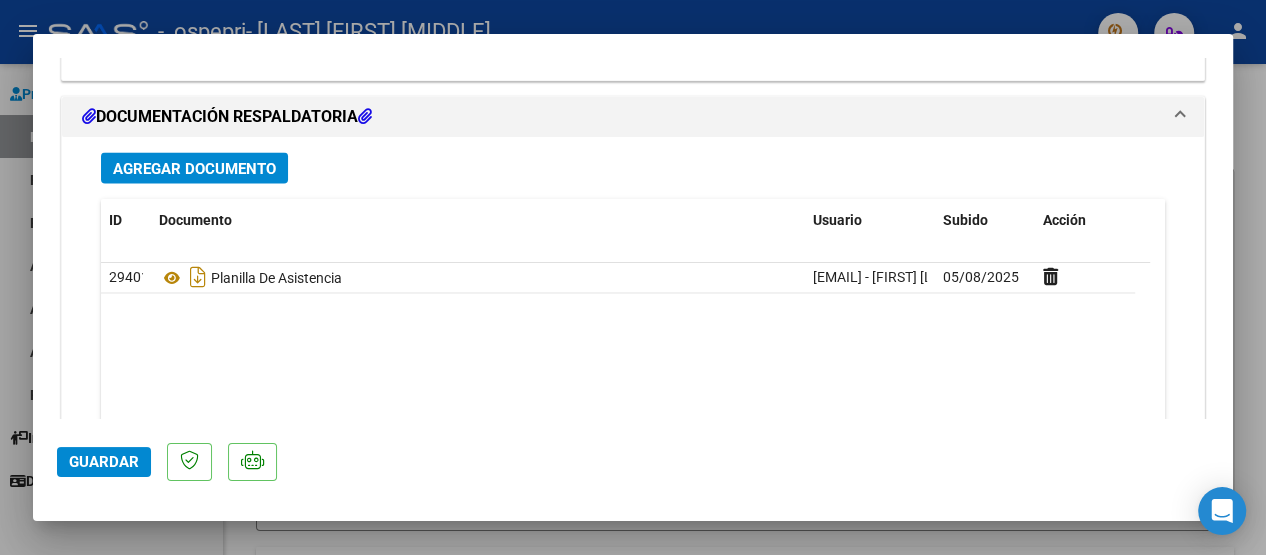 click on "Guardar" 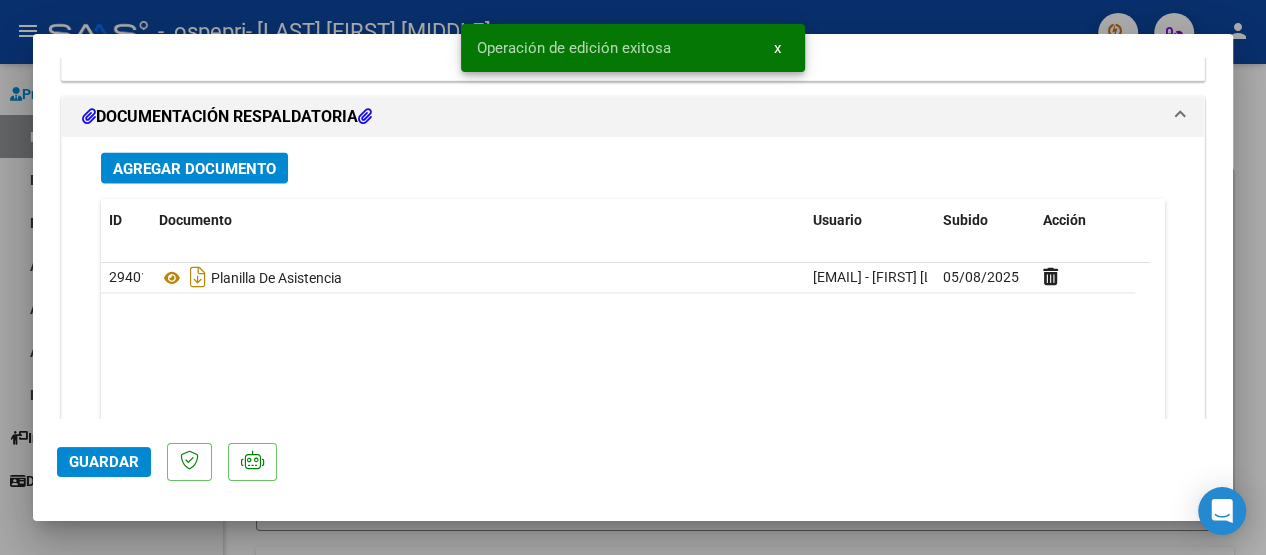 click on "x" at bounding box center [777, 48] 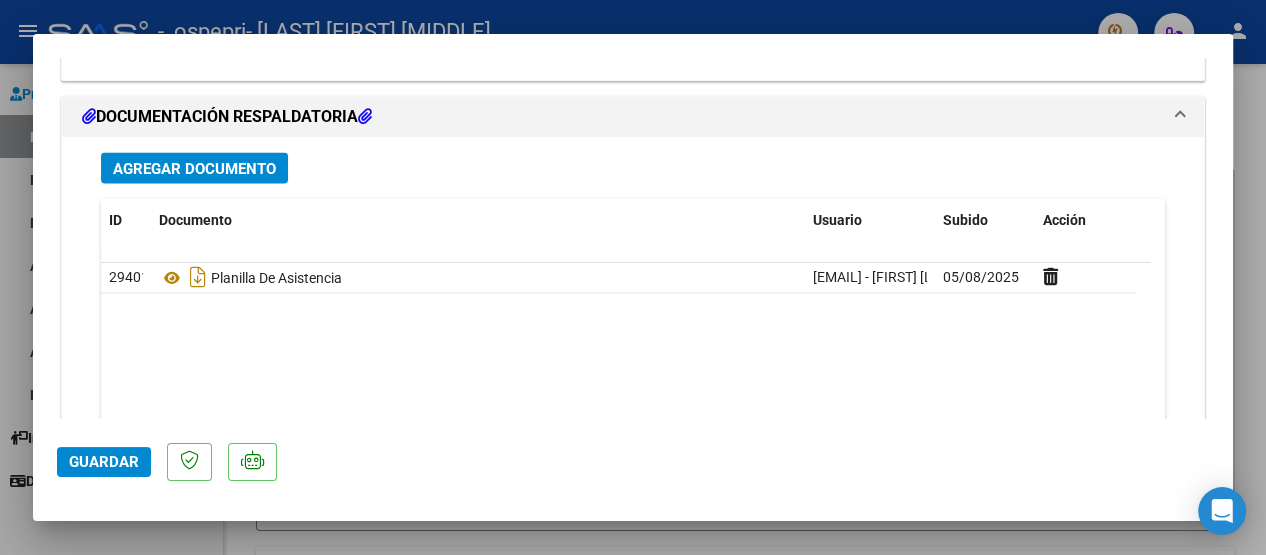 click at bounding box center (633, 277) 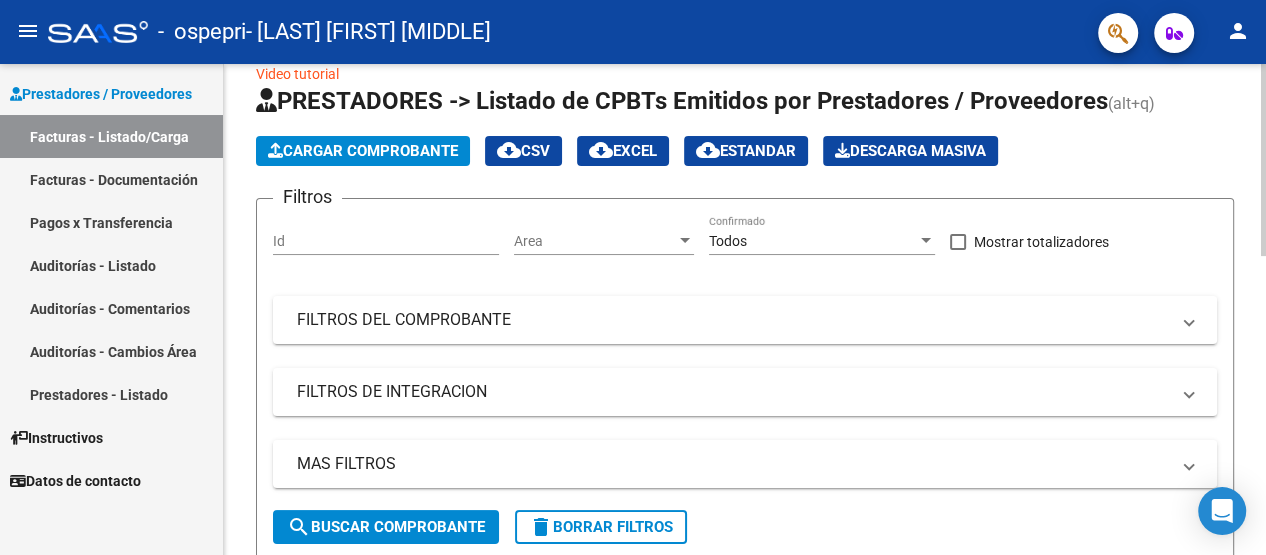 scroll, scrollTop: 0, scrollLeft: 0, axis: both 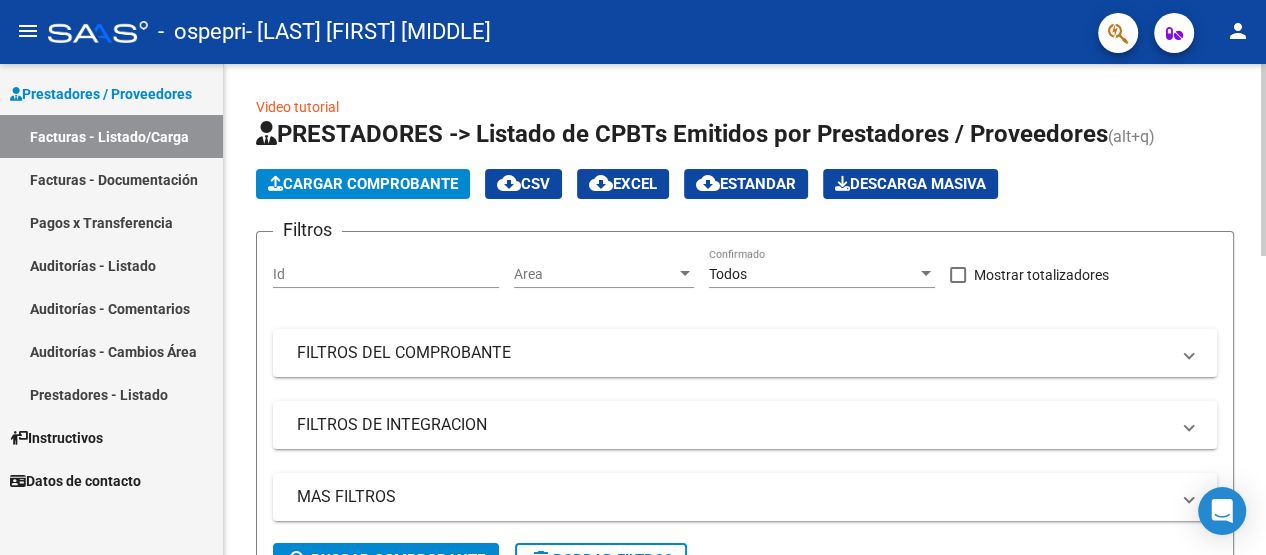 click 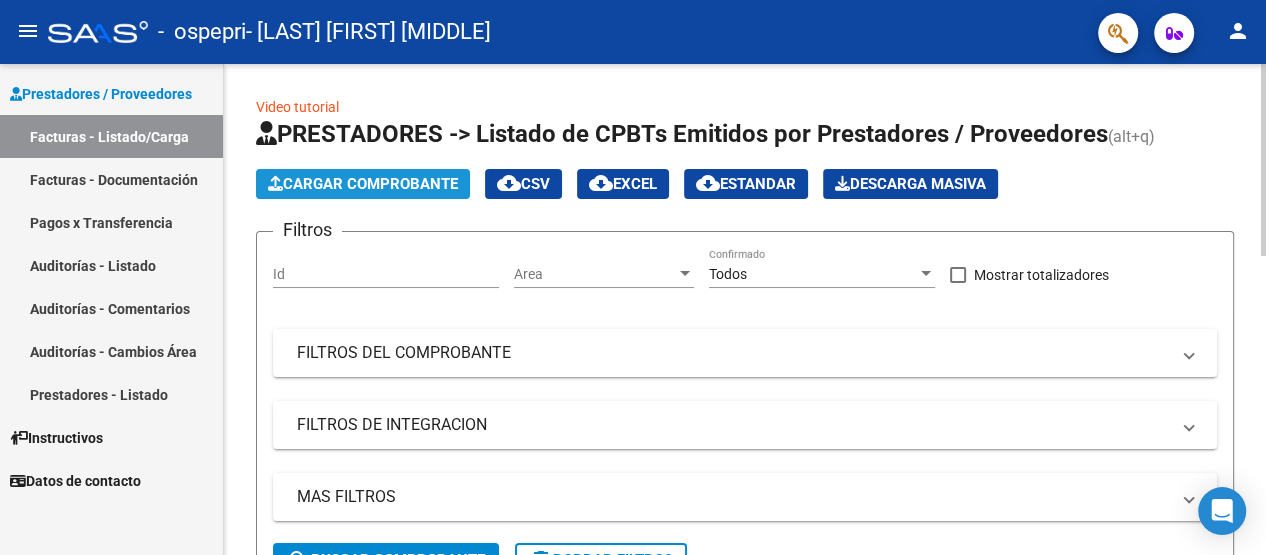 click on "Cargar Comprobante" 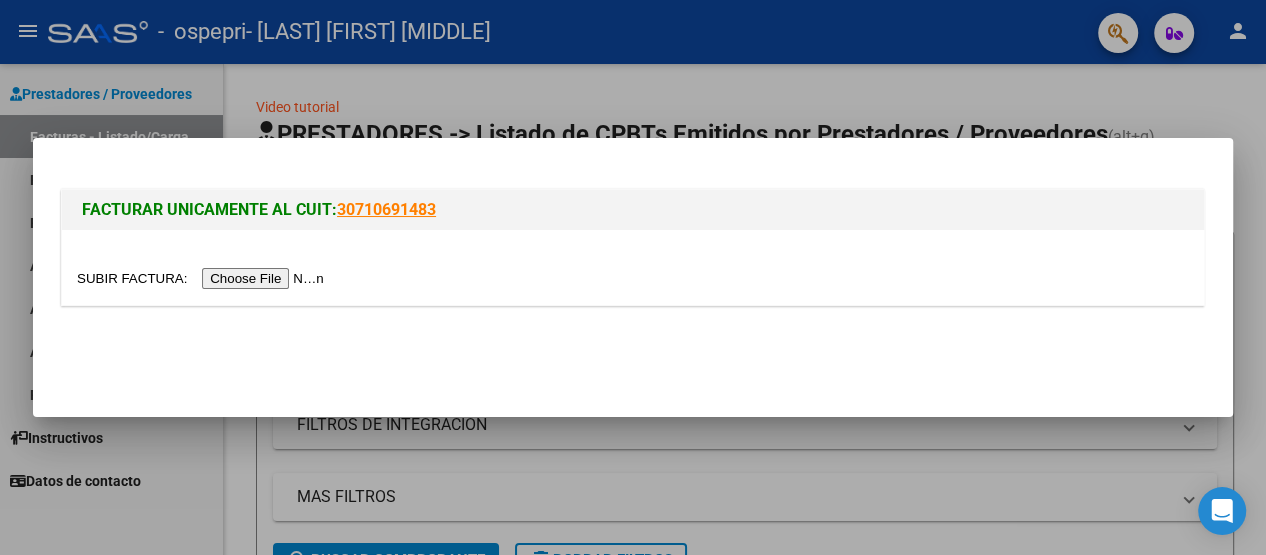 click at bounding box center [203, 278] 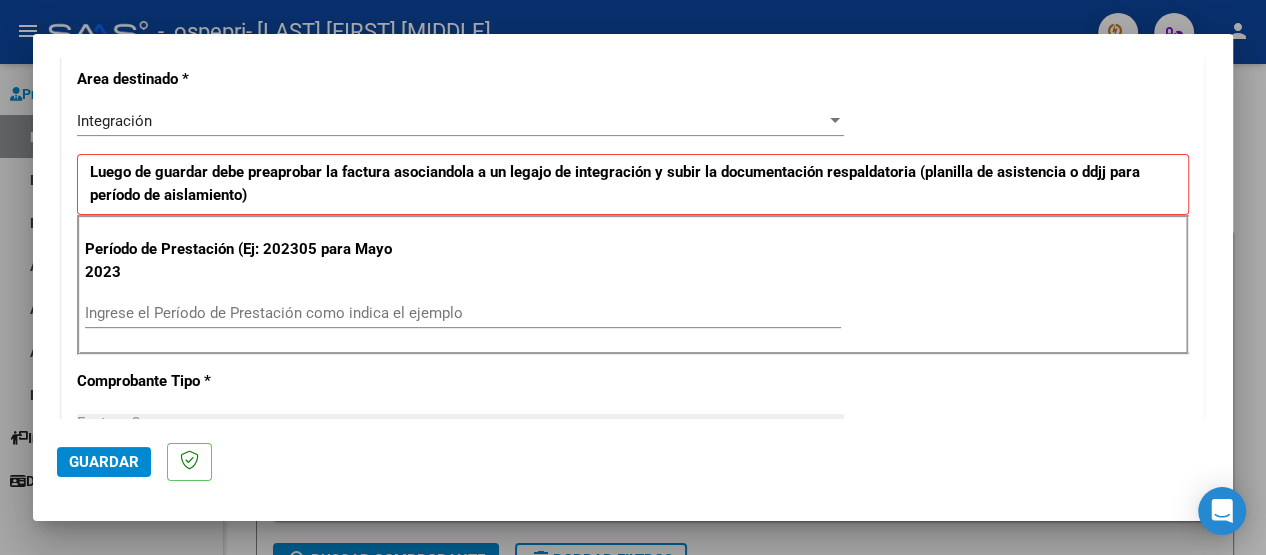 scroll, scrollTop: 435, scrollLeft: 0, axis: vertical 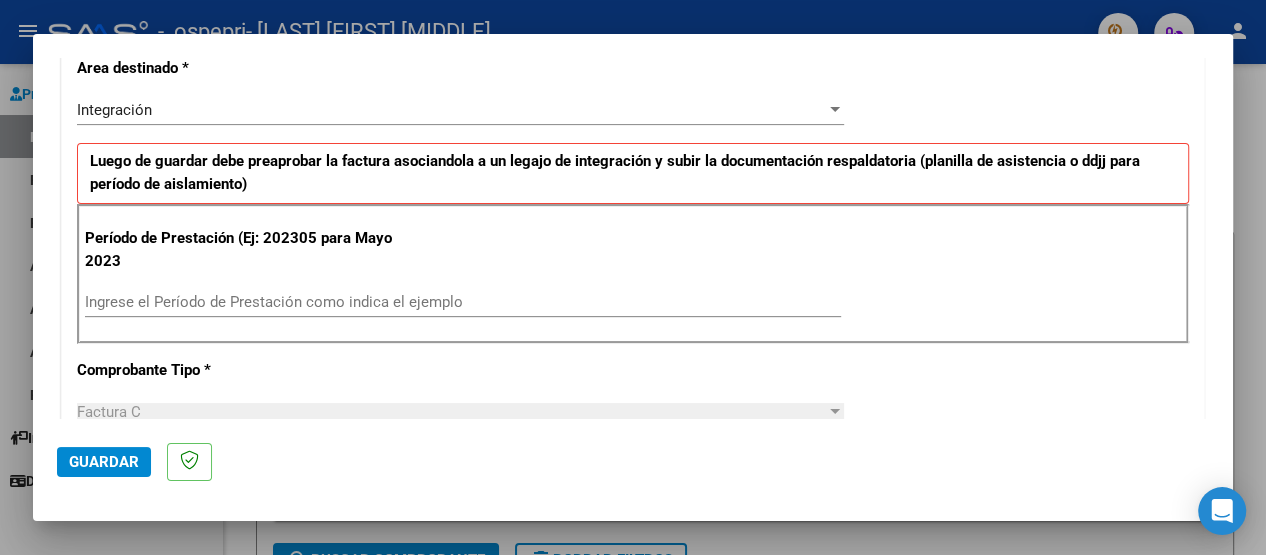click on "Ingrese el Período de Prestación como indica el ejemplo" at bounding box center (463, 302) 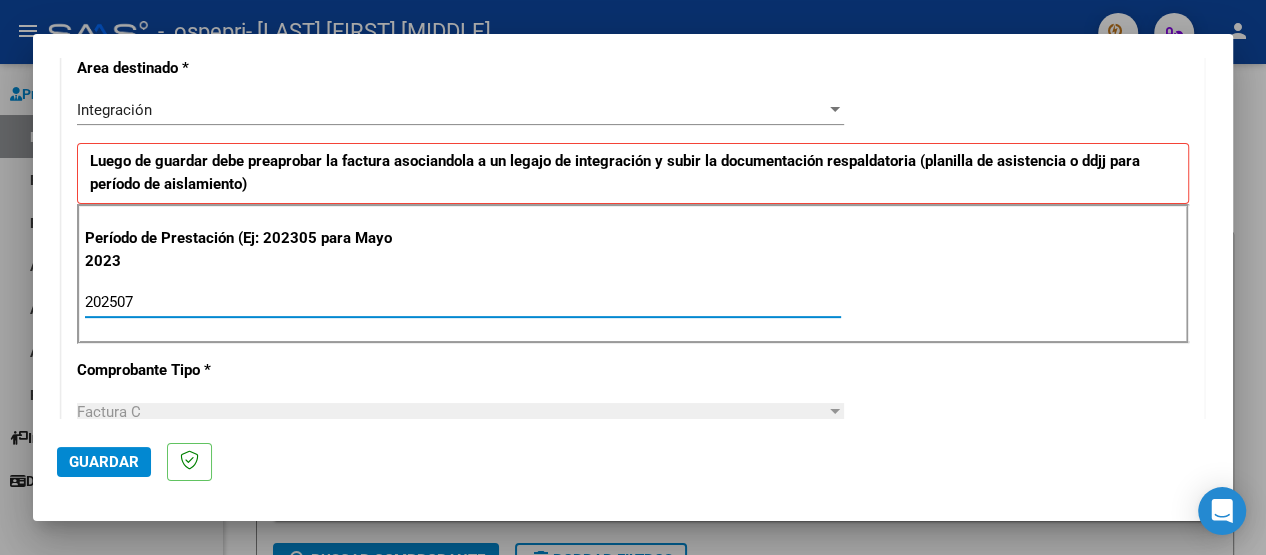 type on "202507" 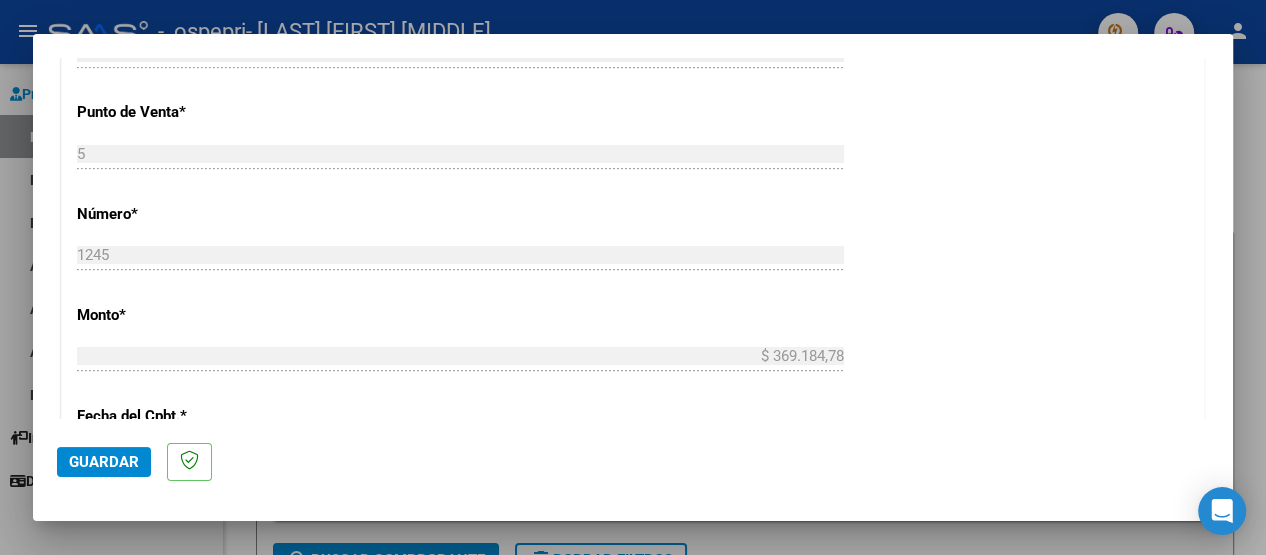 scroll, scrollTop: 901, scrollLeft: 0, axis: vertical 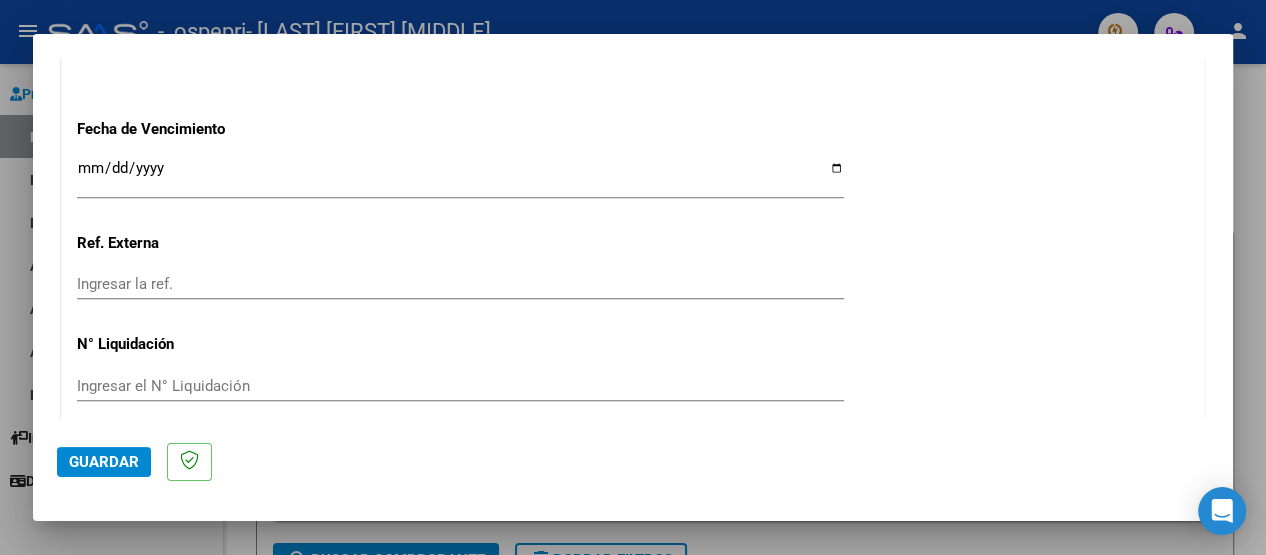click on "Ingresar la fecha" at bounding box center (460, 176) 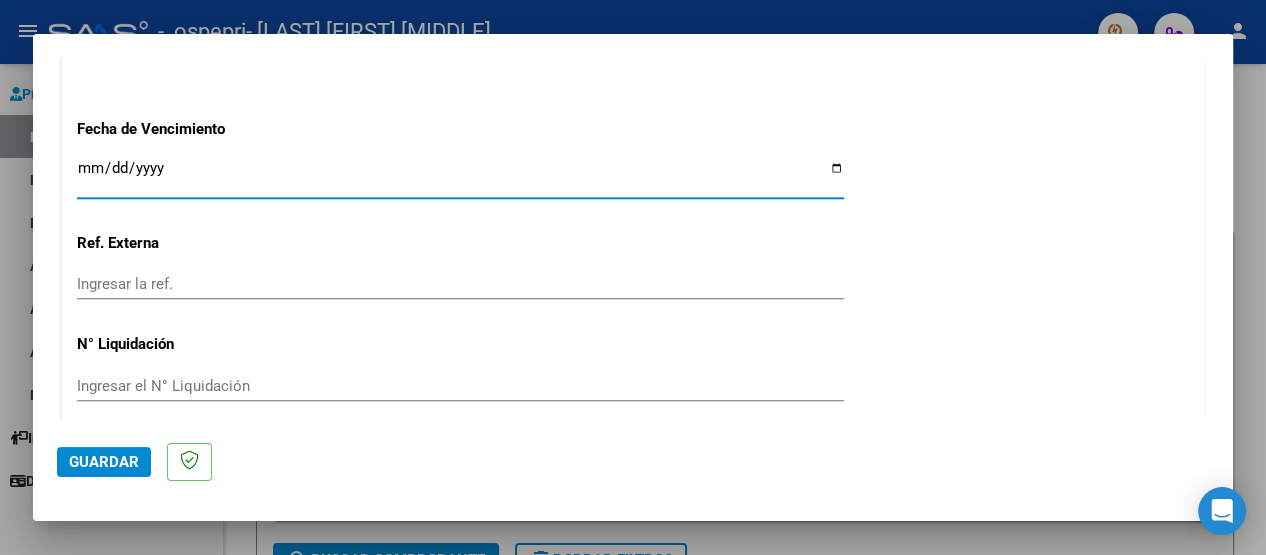 type on "2025-08-05" 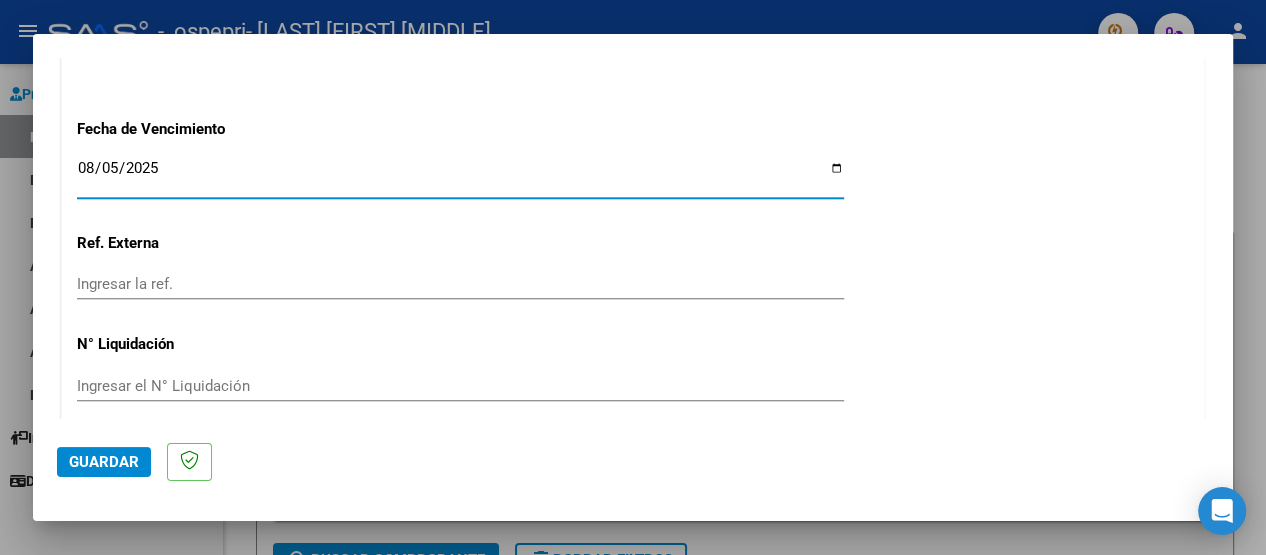 click on "Ingresar el N° Liquidación" at bounding box center (460, 386) 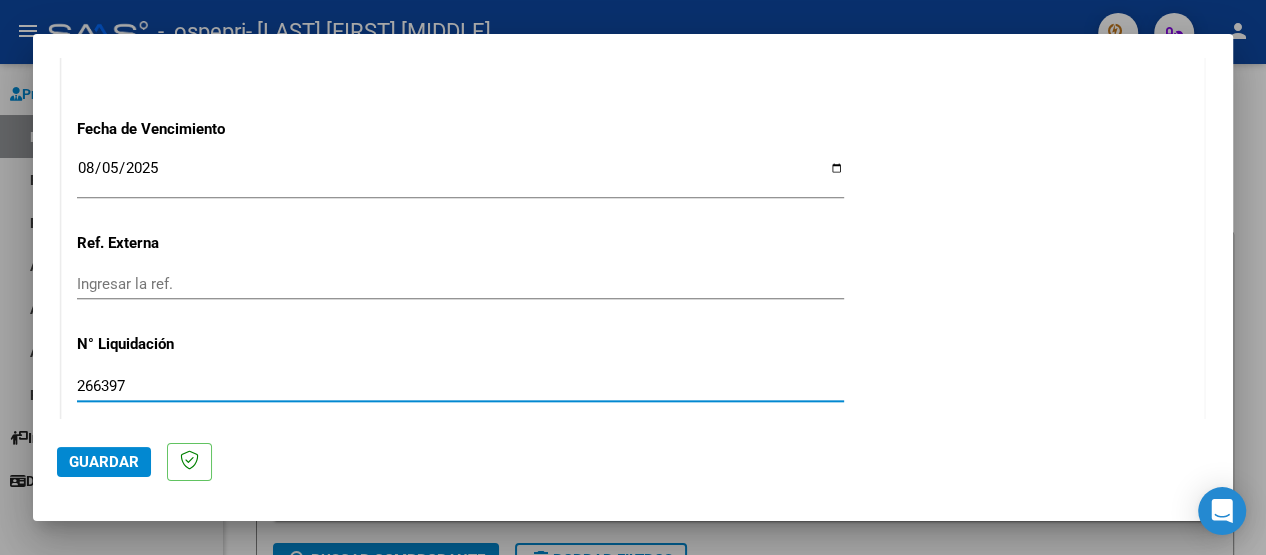 type on "266397" 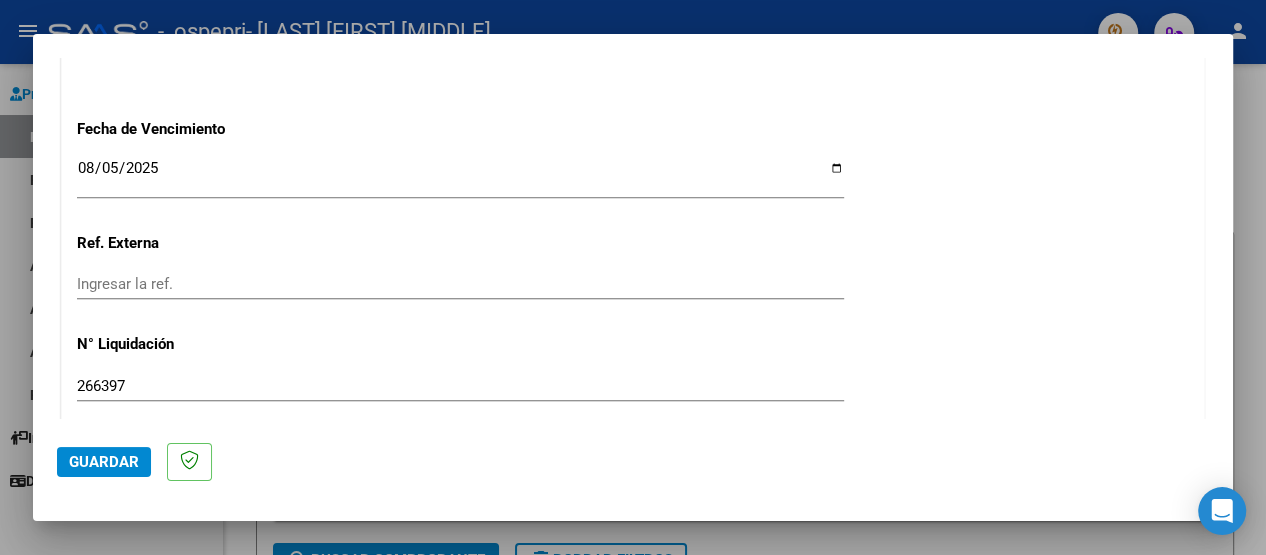 scroll, scrollTop: 1421, scrollLeft: 0, axis: vertical 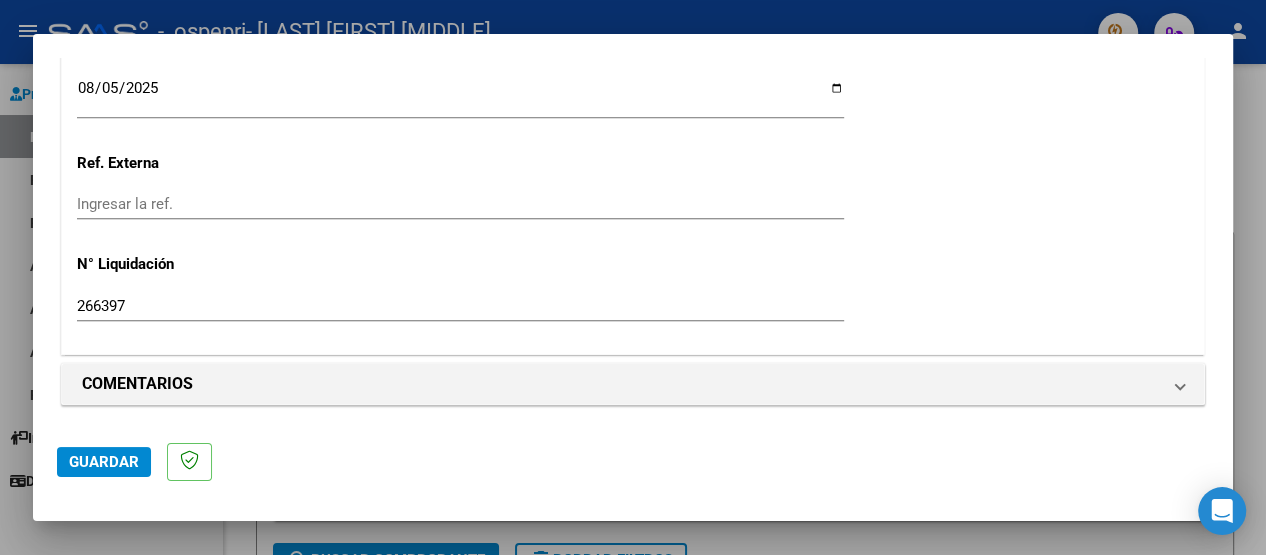 click on "Guardar" 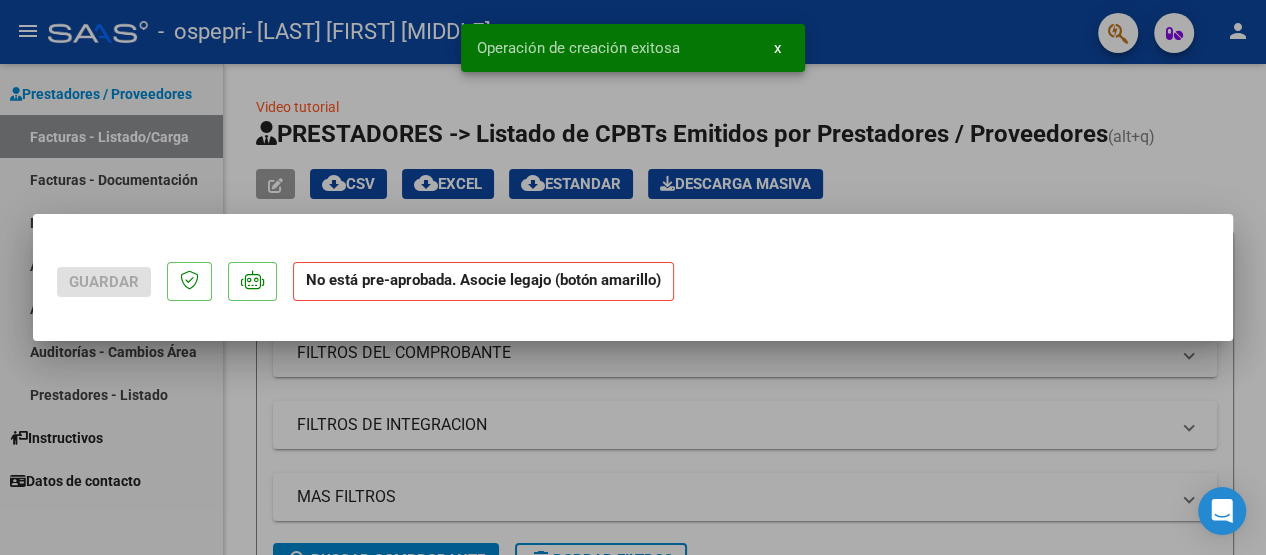 scroll, scrollTop: 0, scrollLeft: 0, axis: both 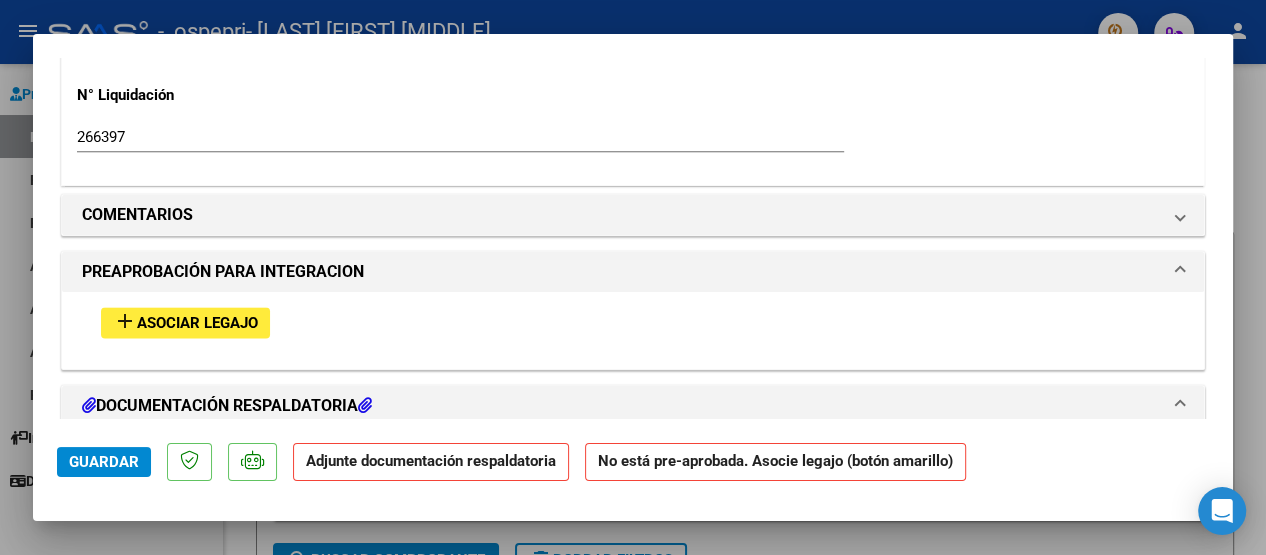 click on "Asociar Legajo" at bounding box center [197, 323] 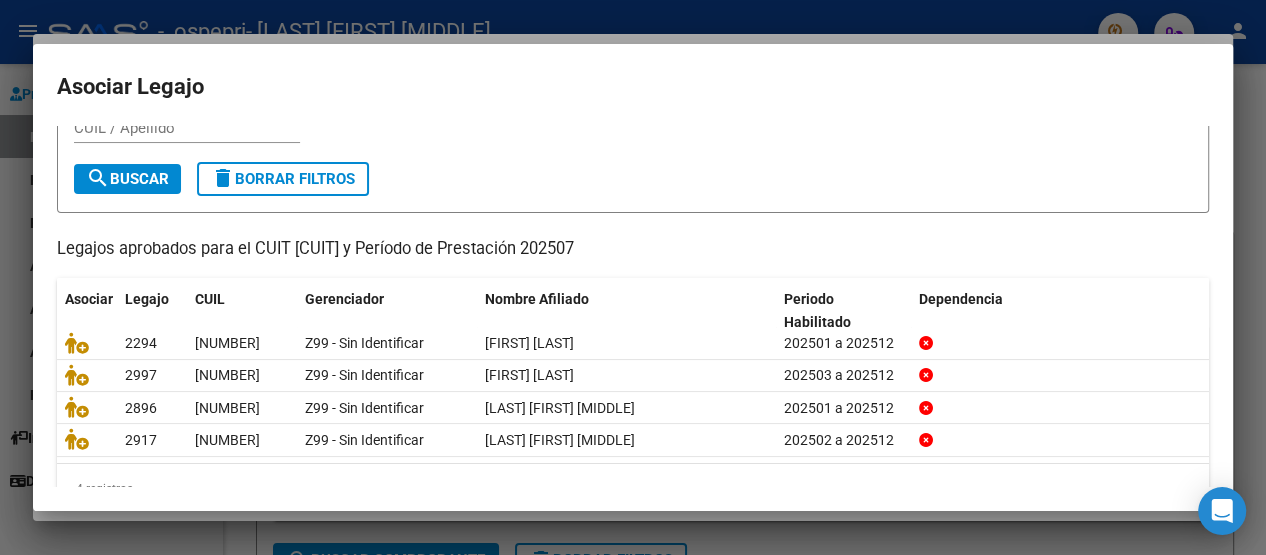scroll, scrollTop: 80, scrollLeft: 0, axis: vertical 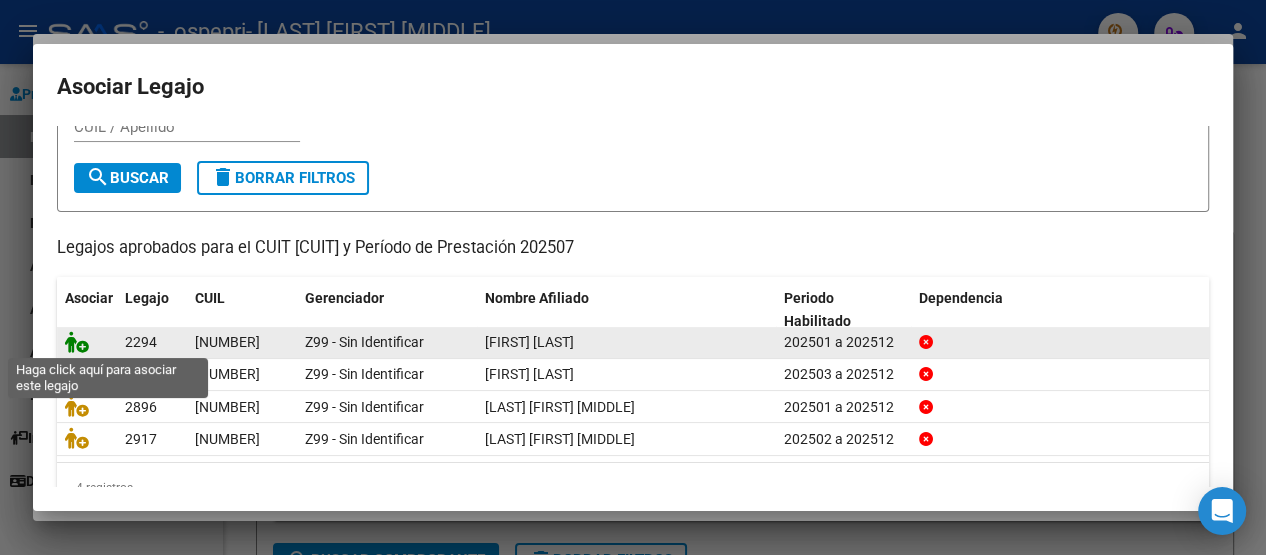 click 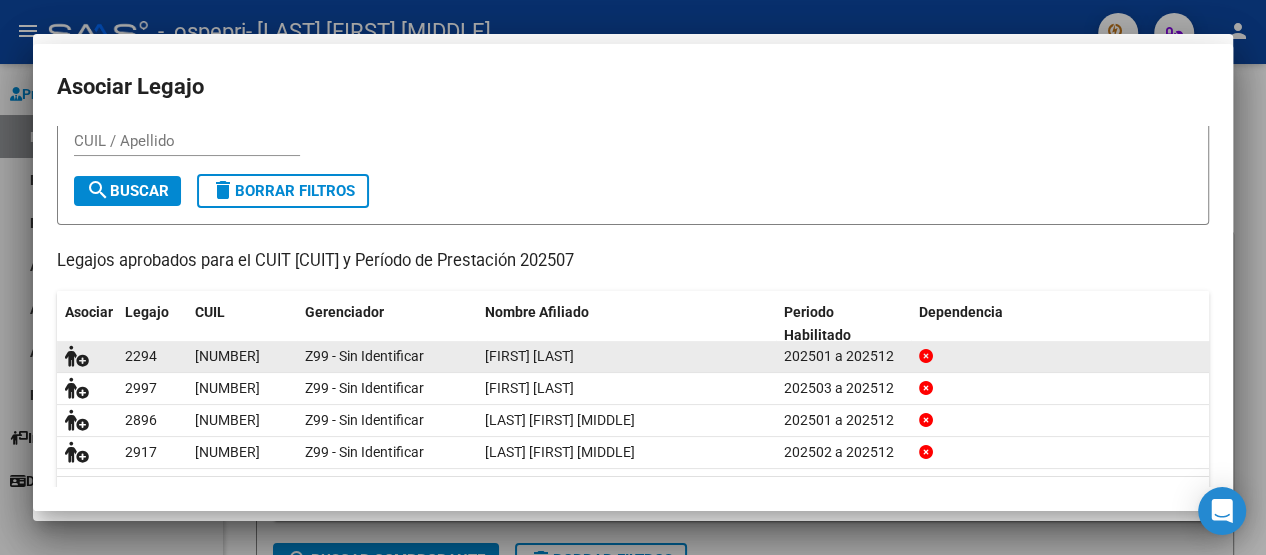 scroll, scrollTop: 1658, scrollLeft: 0, axis: vertical 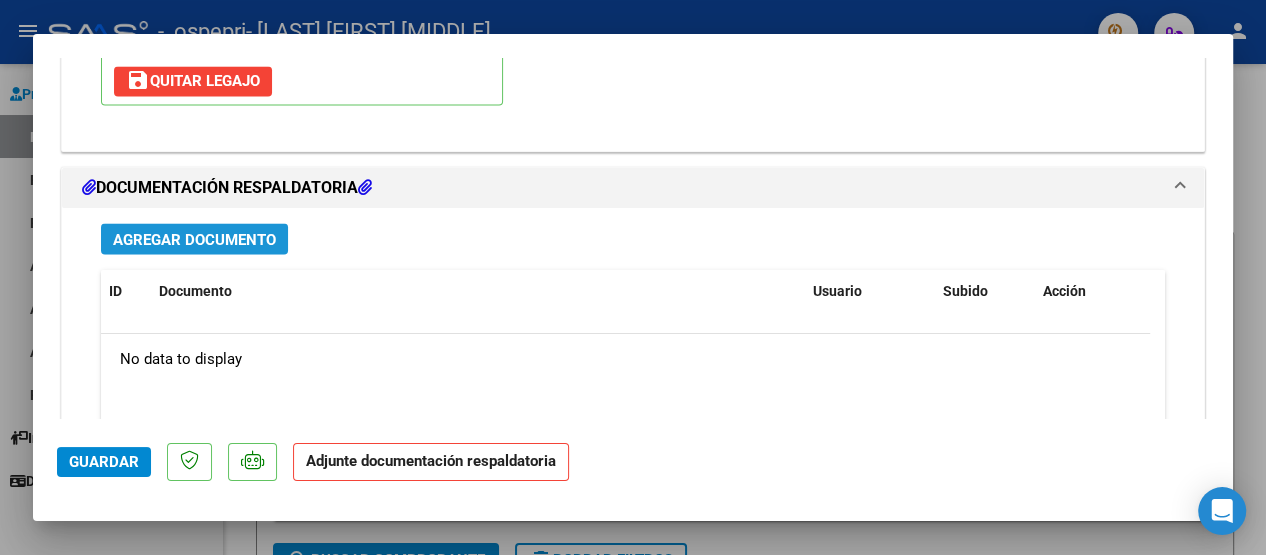 click on "Agregar Documento" at bounding box center (194, 239) 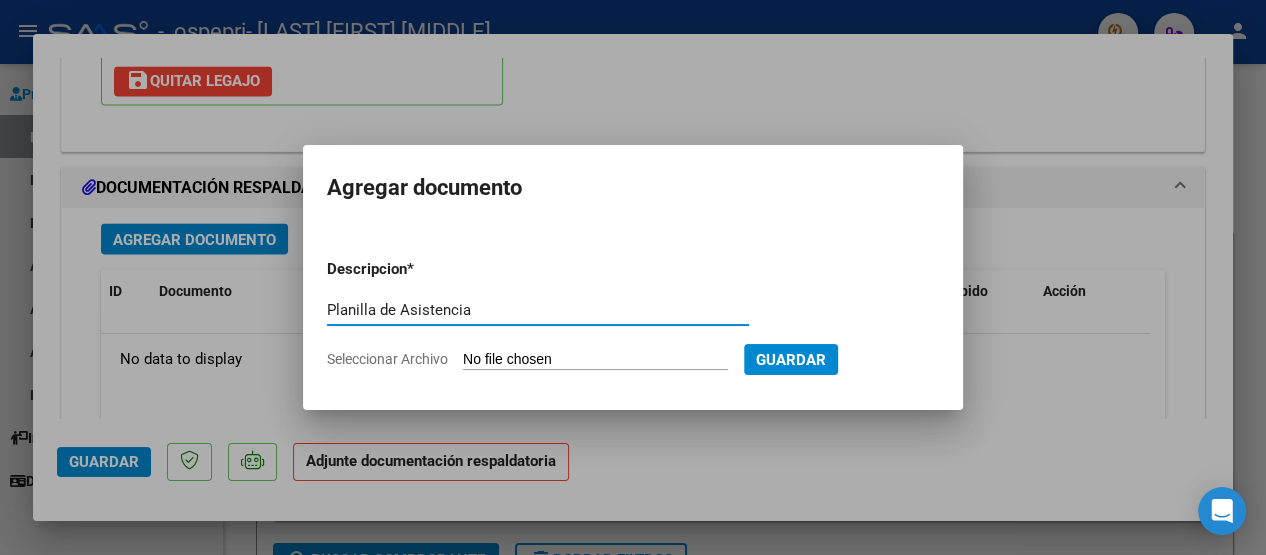 type on "Planilla de Asistencia" 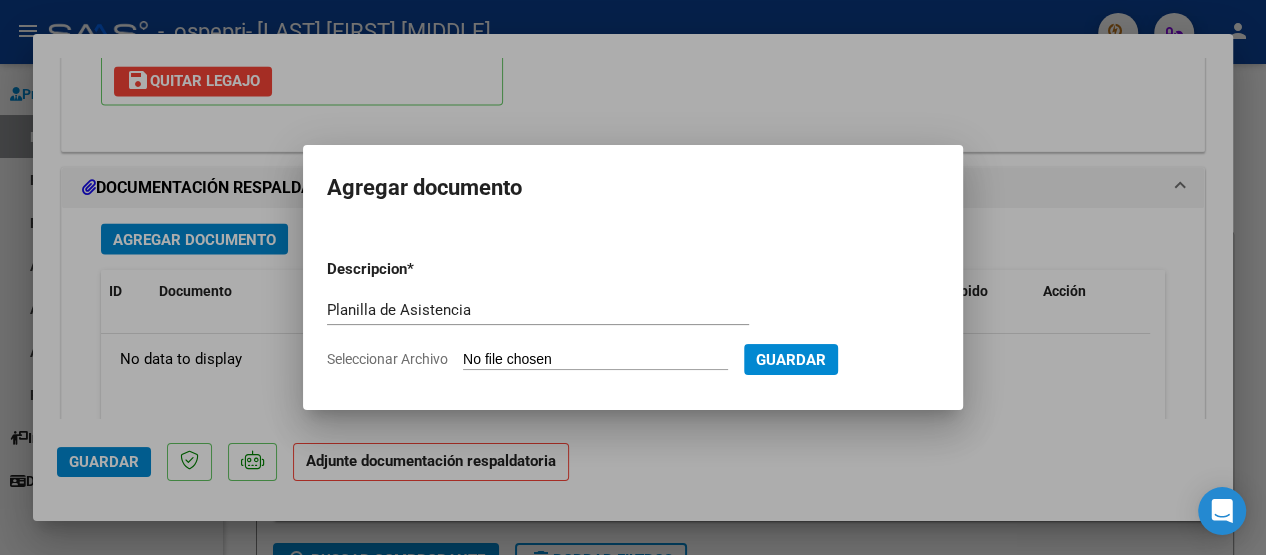 type on "C:\fakepath\[FILENAME].pdf" 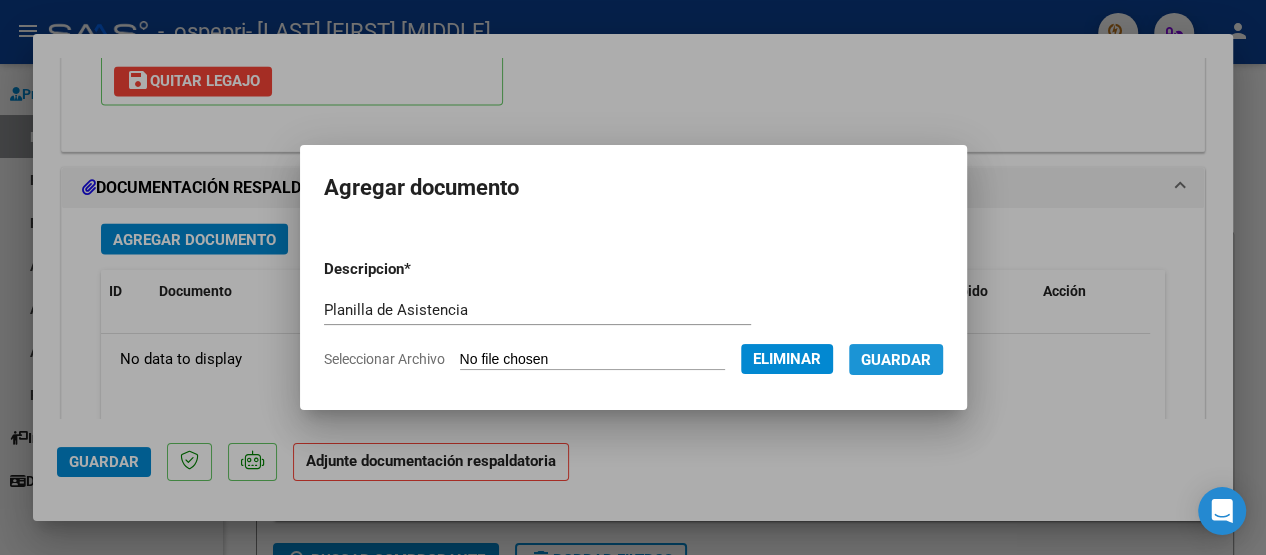 click on "Guardar" at bounding box center [896, 360] 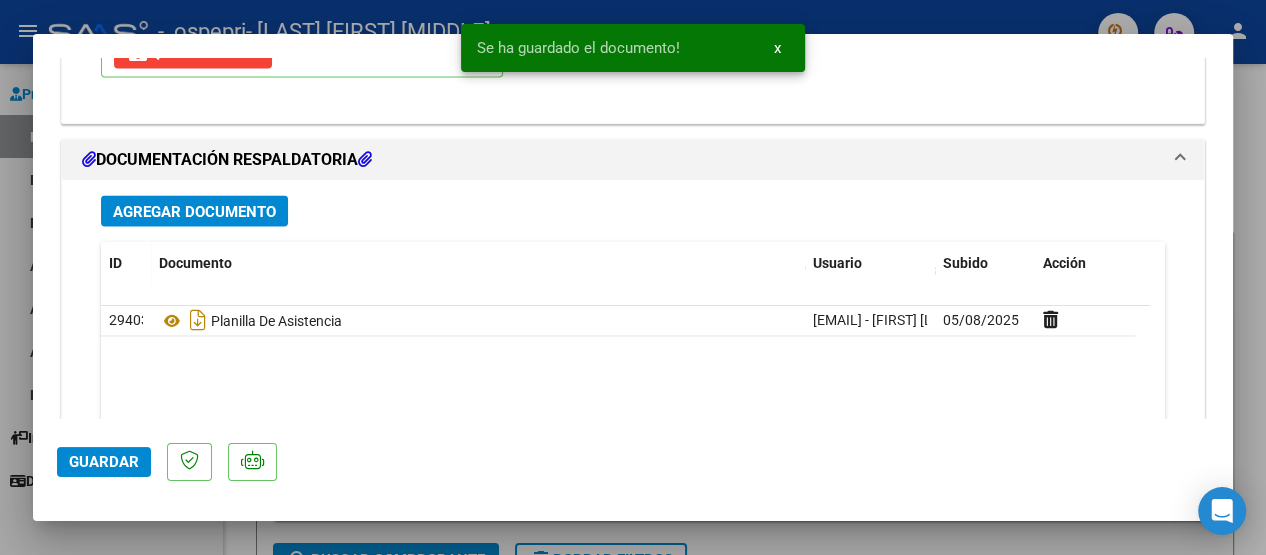 scroll, scrollTop: 2324, scrollLeft: 0, axis: vertical 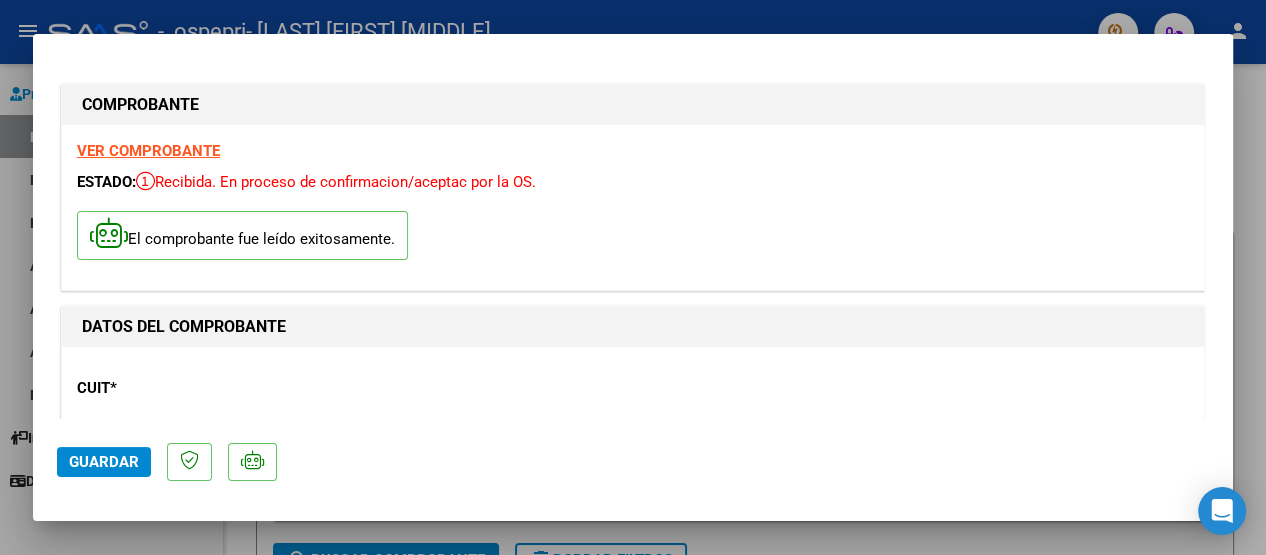 click at bounding box center (633, 277) 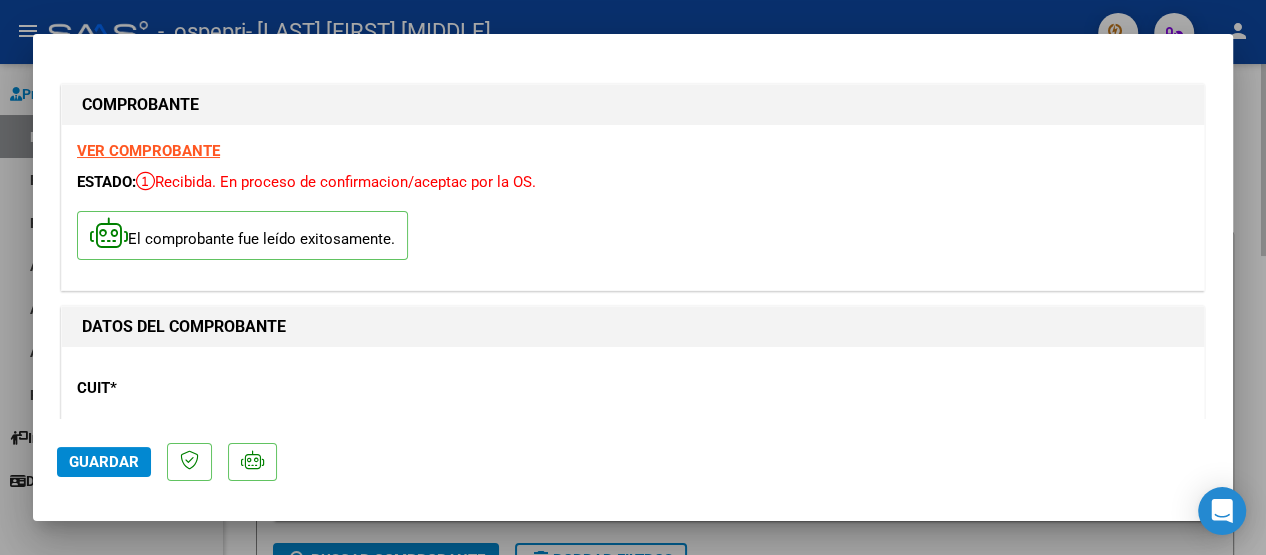 type 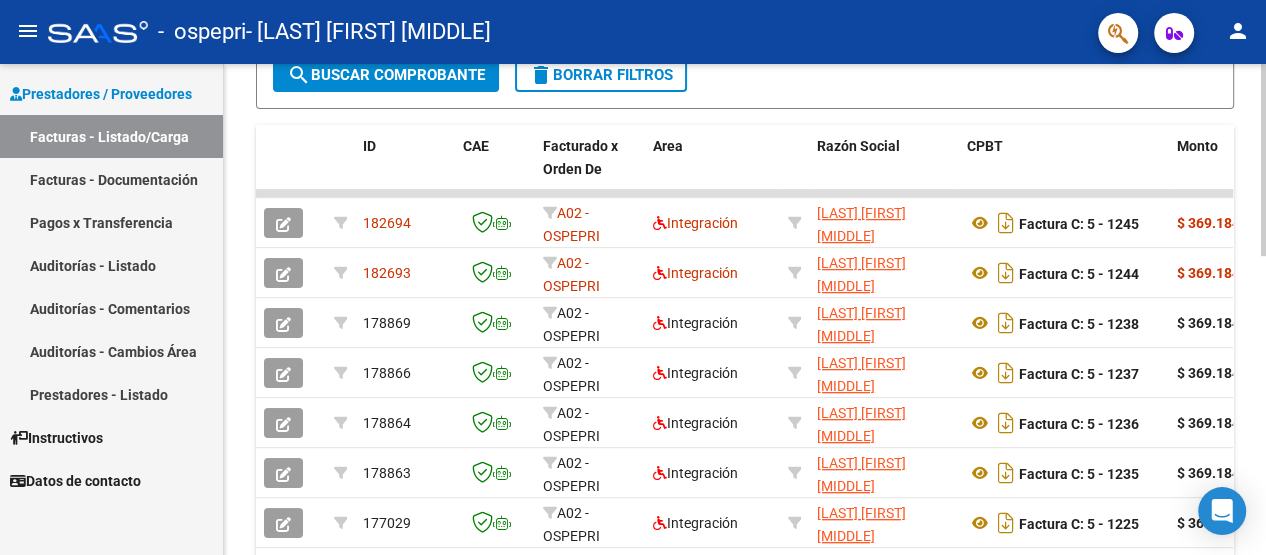 scroll, scrollTop: 487, scrollLeft: 0, axis: vertical 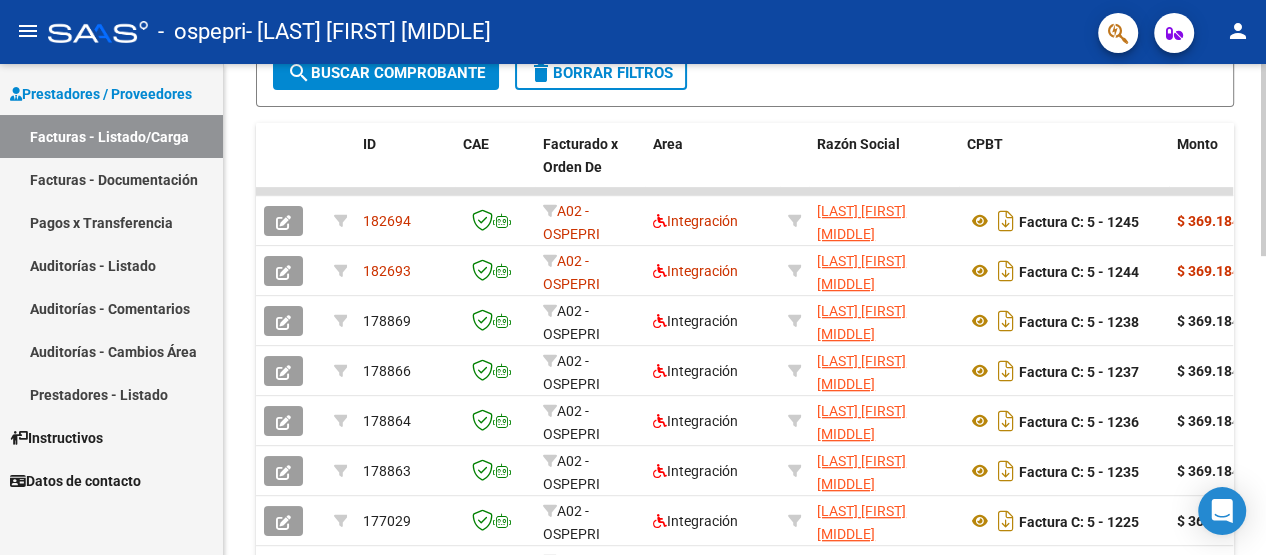 click 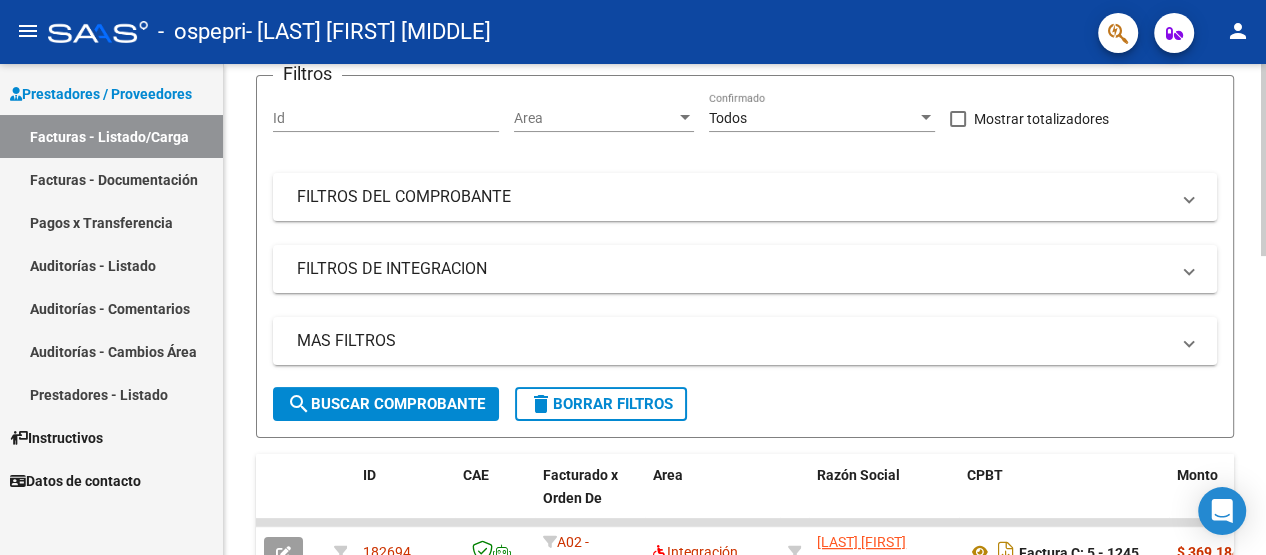 scroll, scrollTop: 0, scrollLeft: 0, axis: both 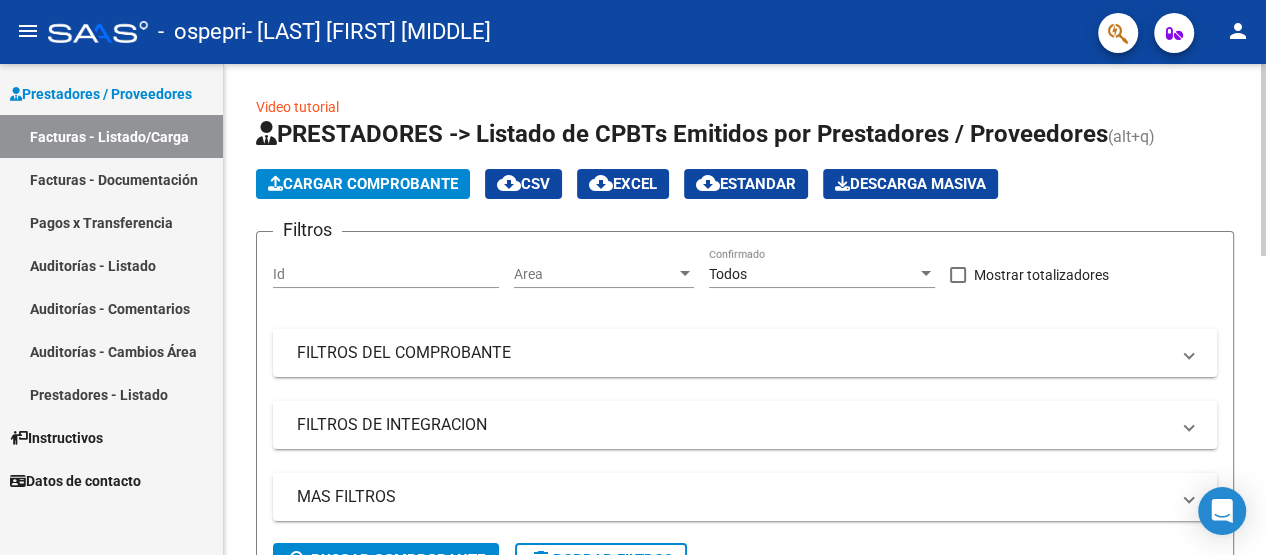 click 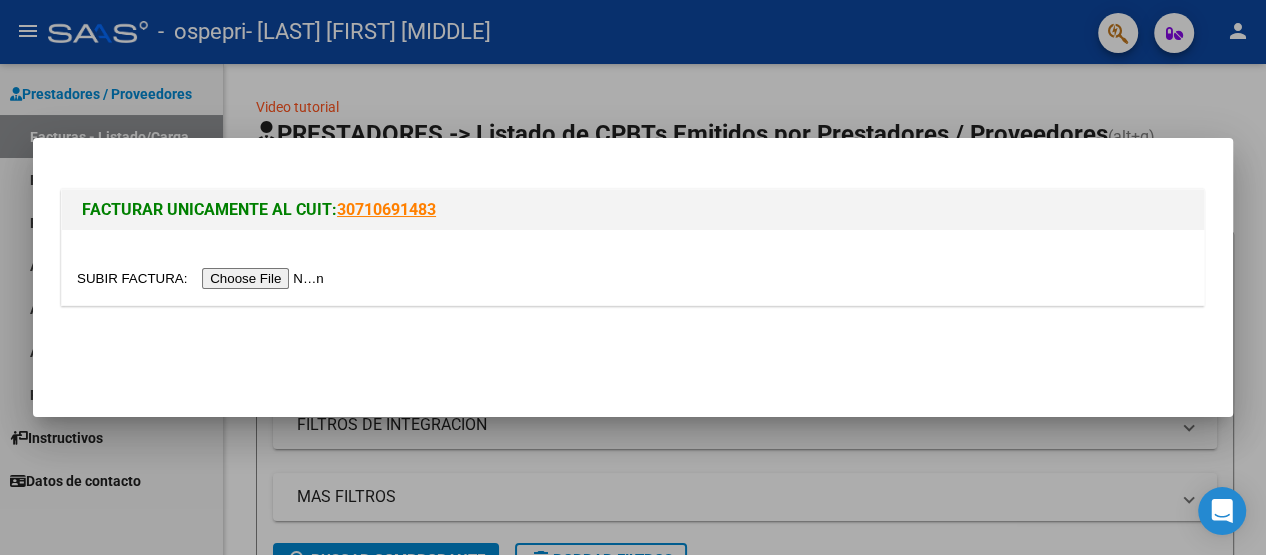 click at bounding box center [203, 278] 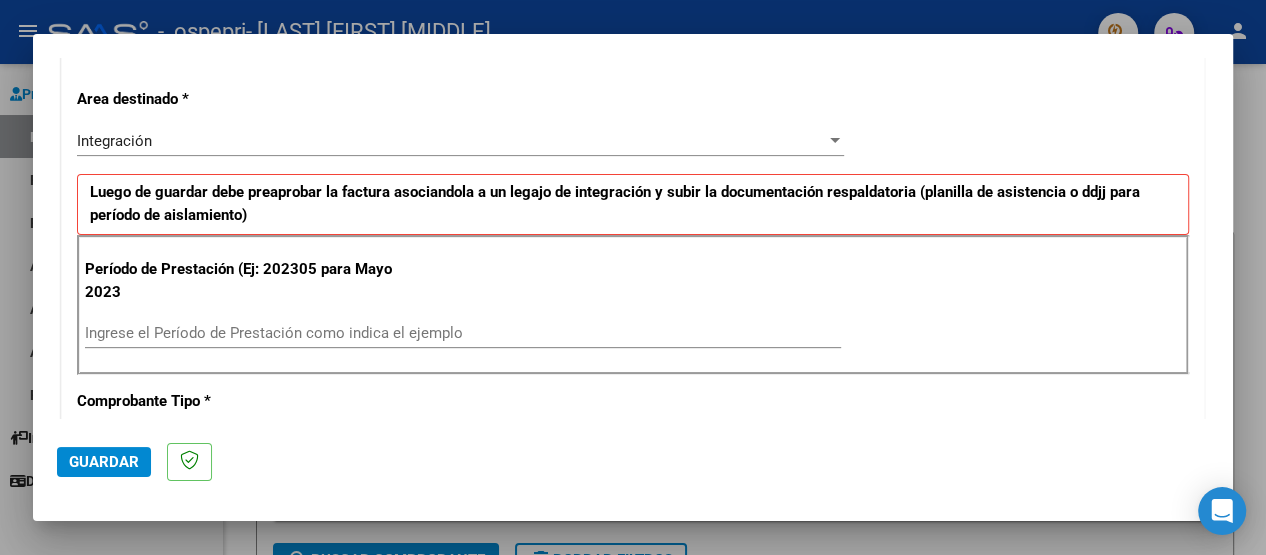 scroll, scrollTop: 419, scrollLeft: 0, axis: vertical 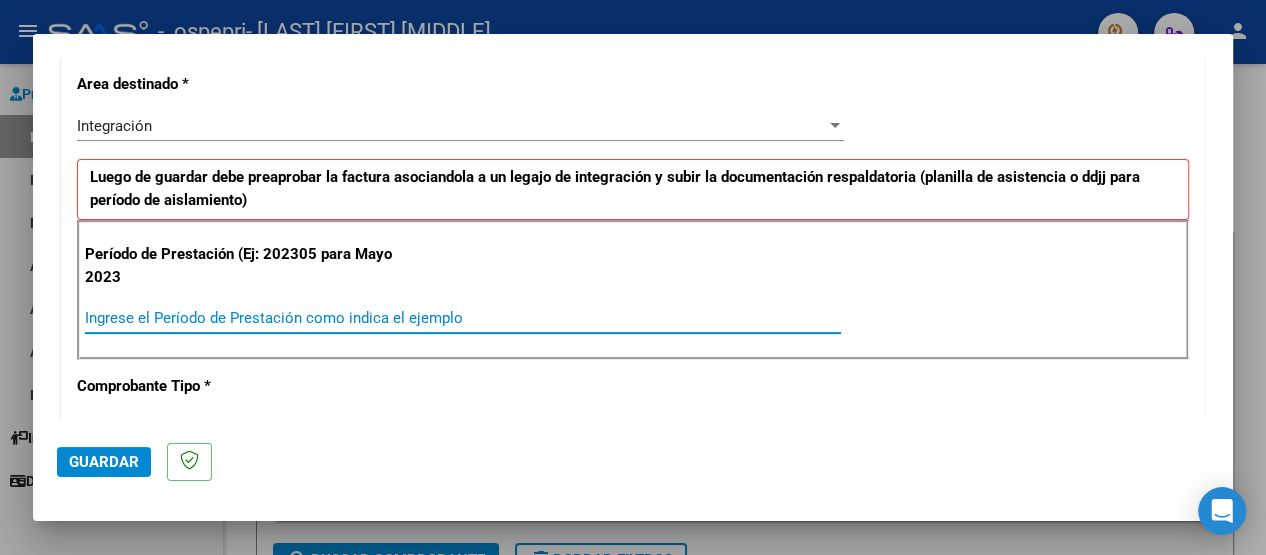 click on "Ingrese el Período de Prestación como indica el ejemplo" at bounding box center (463, 318) 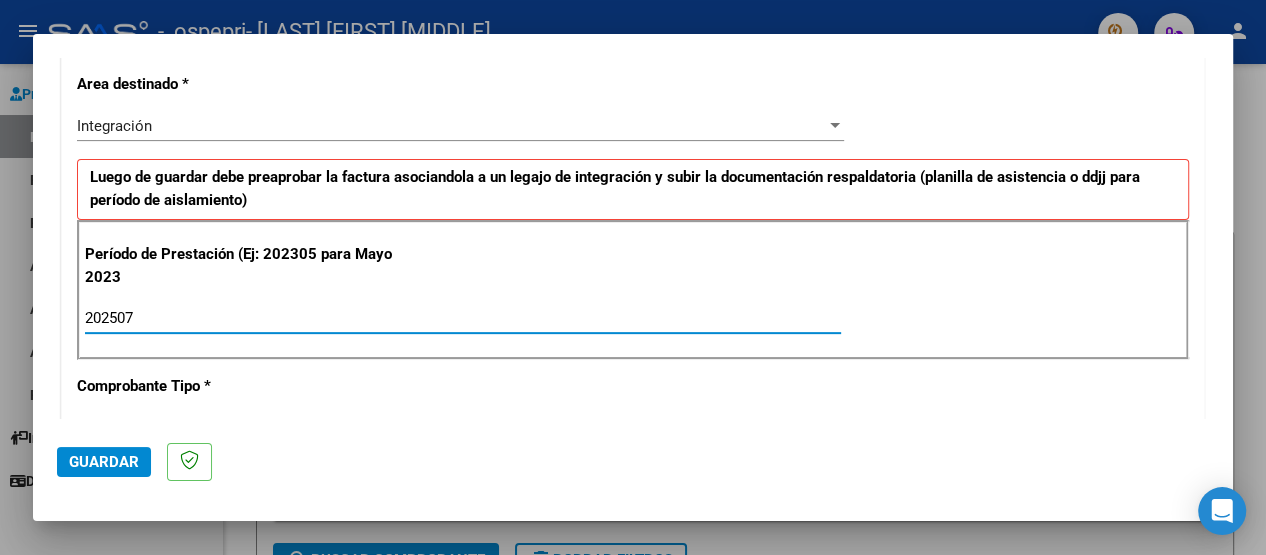 type on "202507" 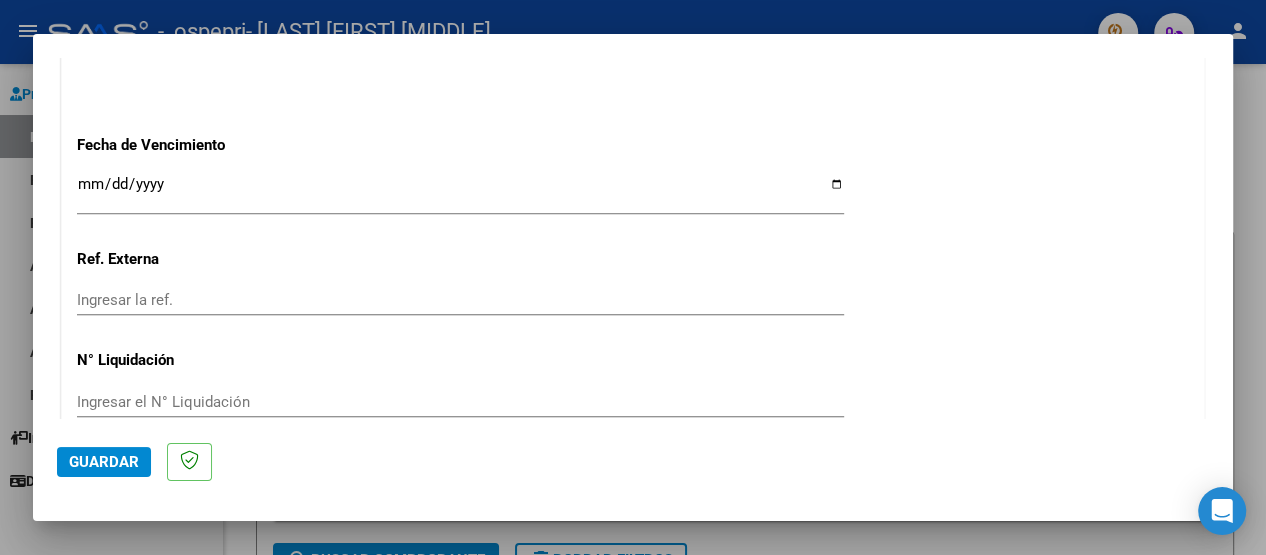 scroll, scrollTop: 1406, scrollLeft: 0, axis: vertical 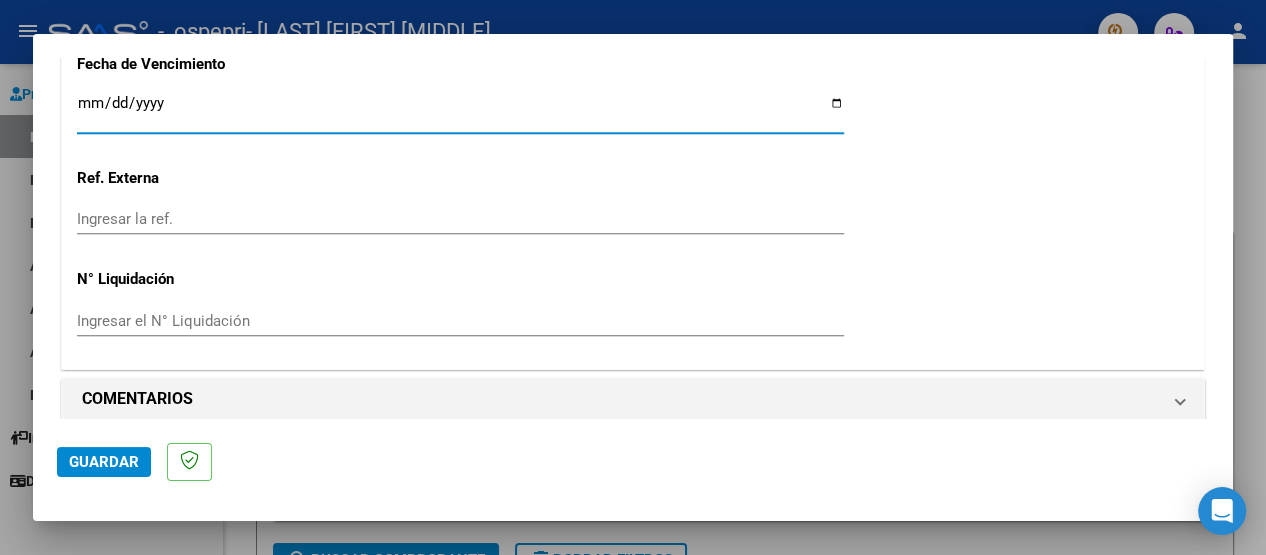 click on "Ingresar la fecha" at bounding box center [460, 111] 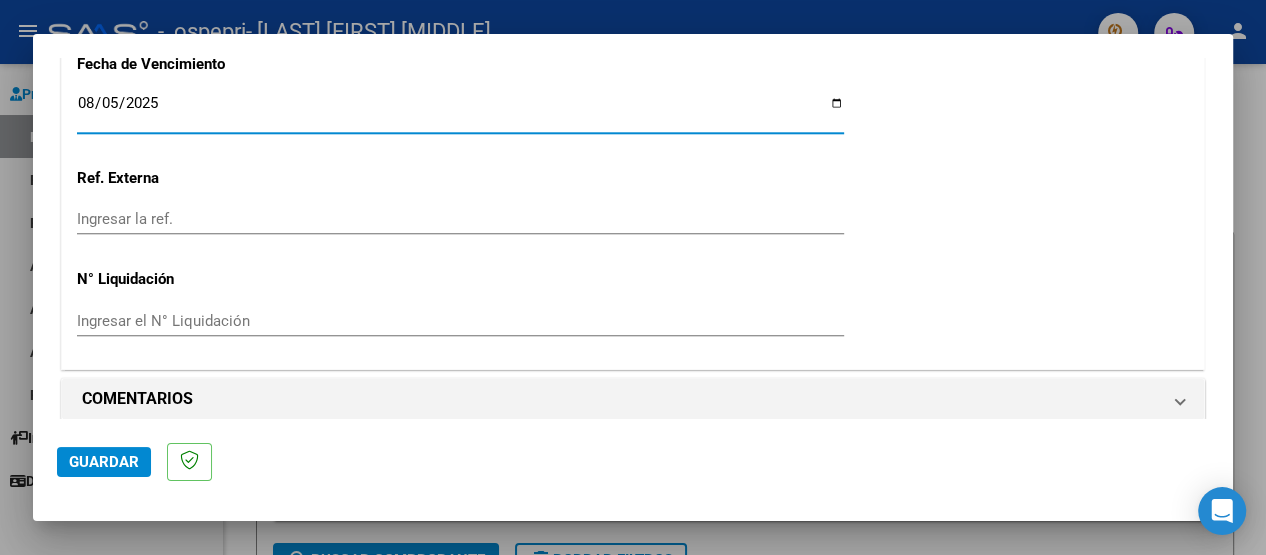type on "2025-08-05" 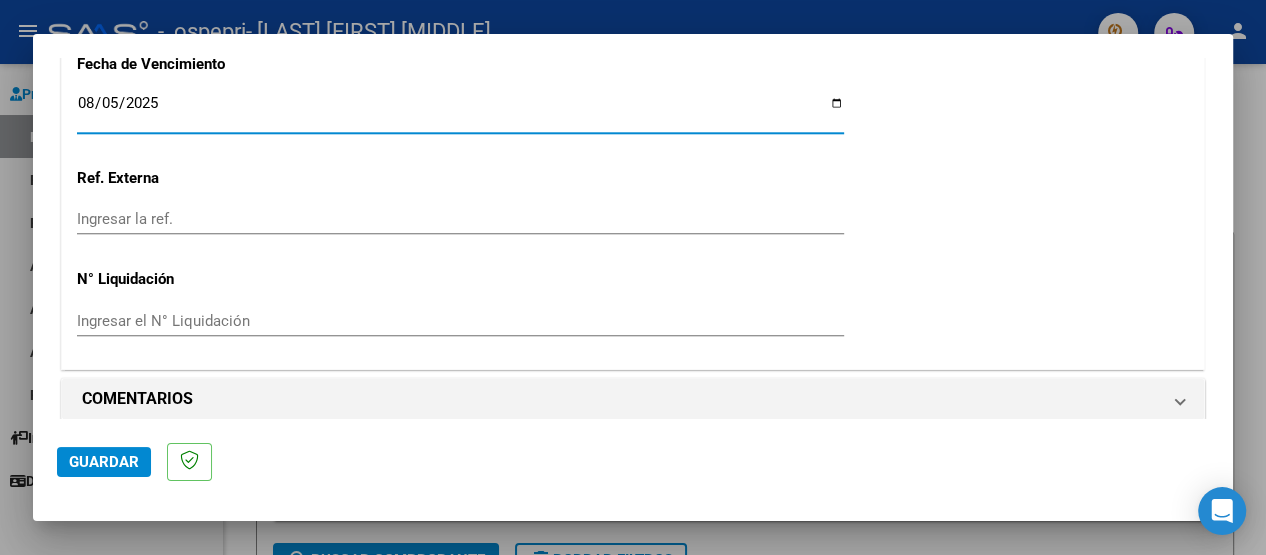 click on "Ingresar el N° Liquidación" at bounding box center [460, 321] 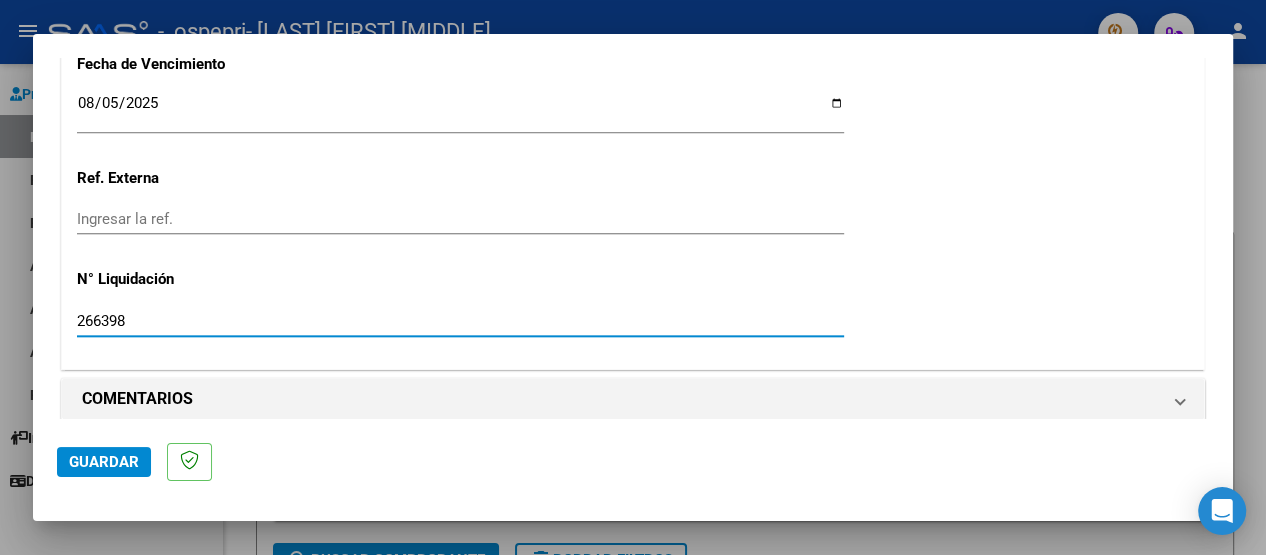 type on "266398" 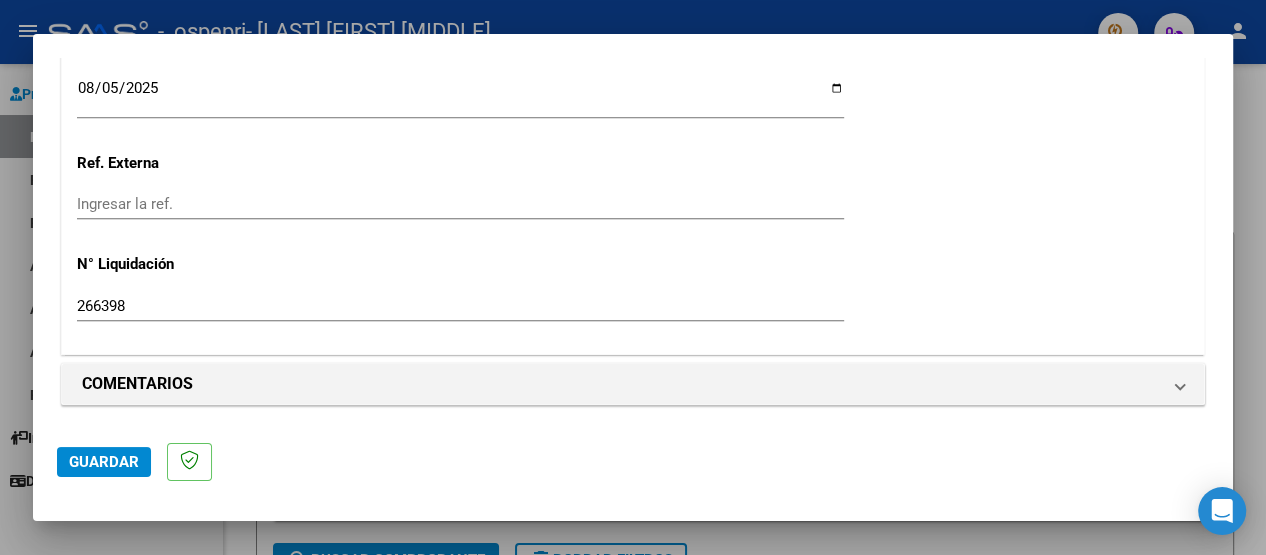 click on "Guardar" 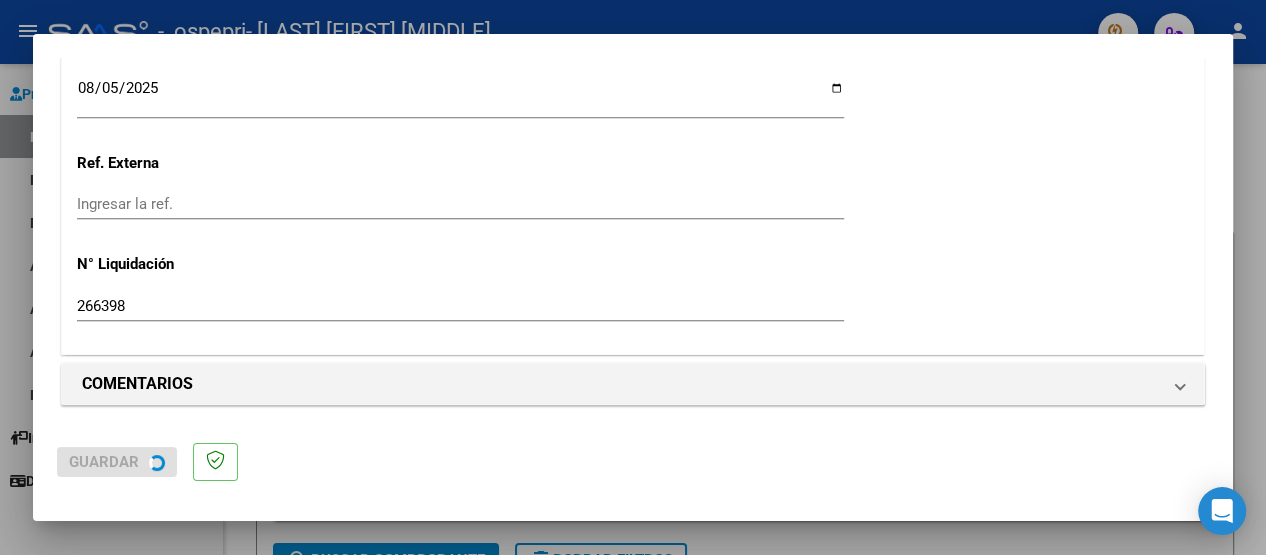 scroll, scrollTop: 0, scrollLeft: 0, axis: both 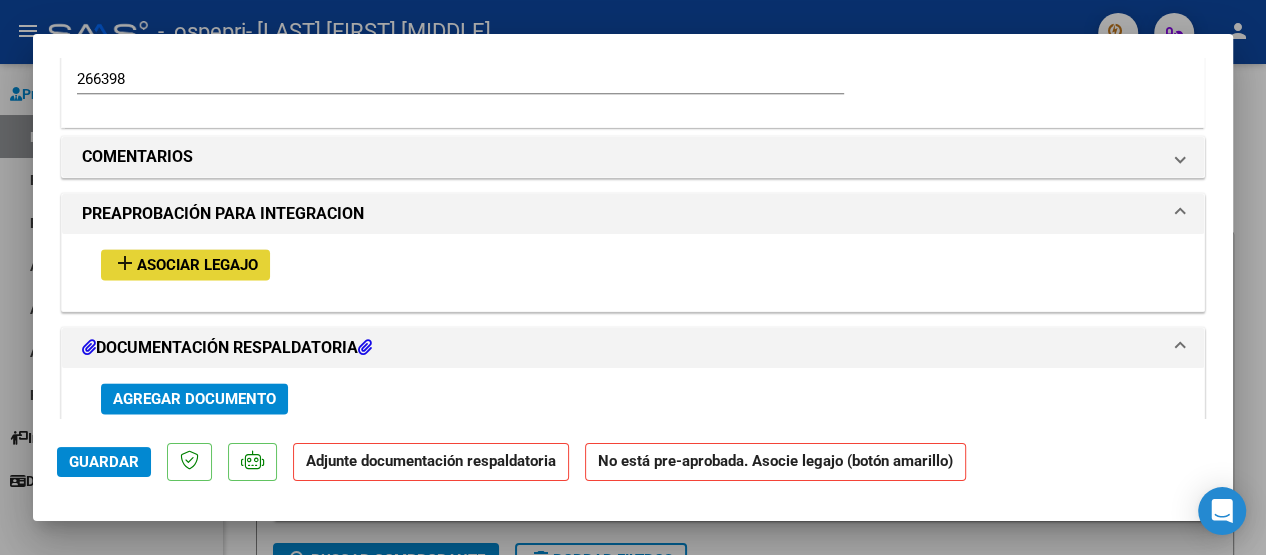click on "Asociar Legajo" at bounding box center [197, 265] 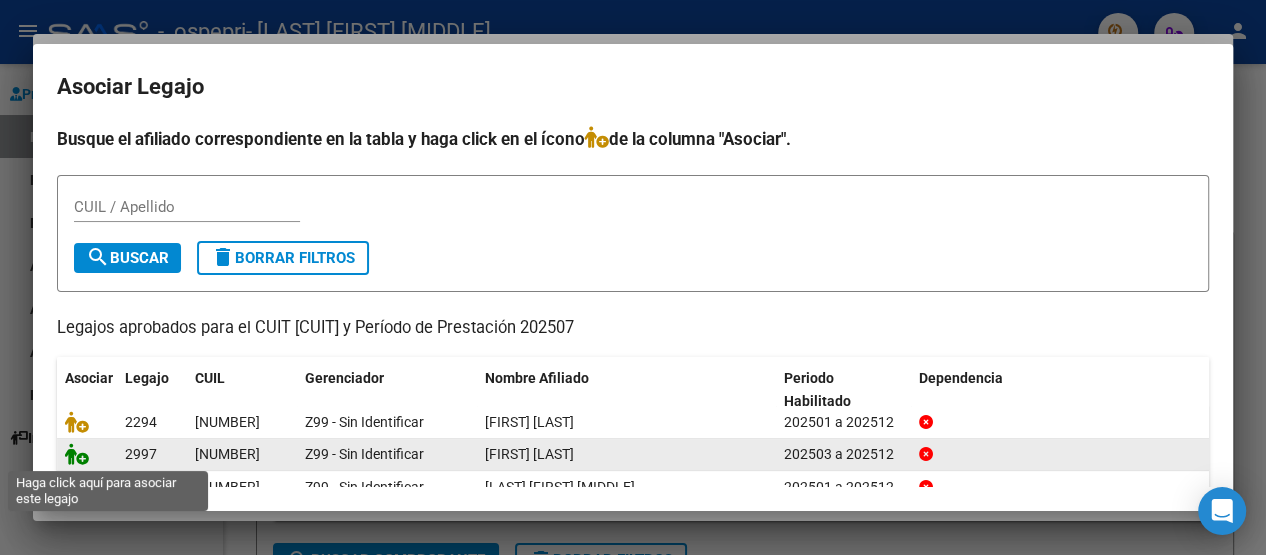click 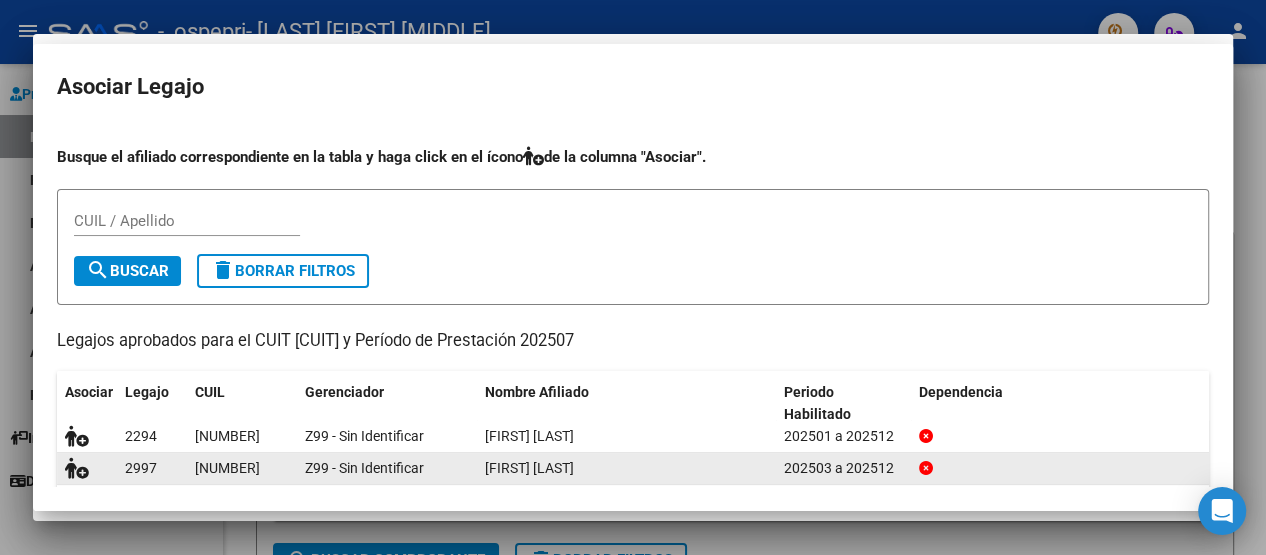 scroll, scrollTop: 1715, scrollLeft: 0, axis: vertical 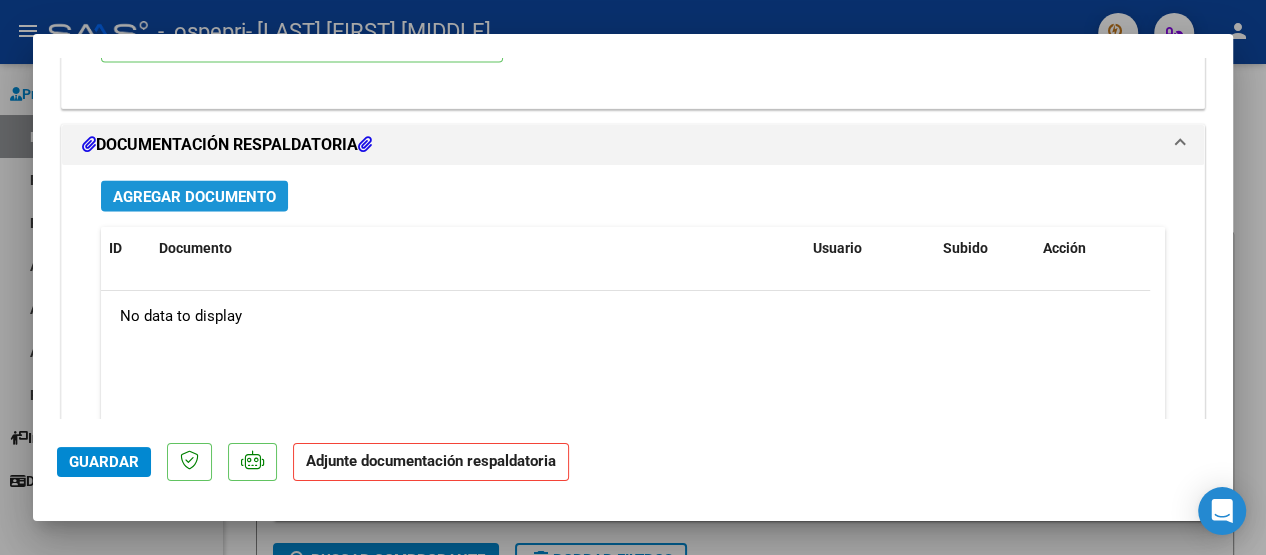 click on "Agregar Documento" at bounding box center [194, 196] 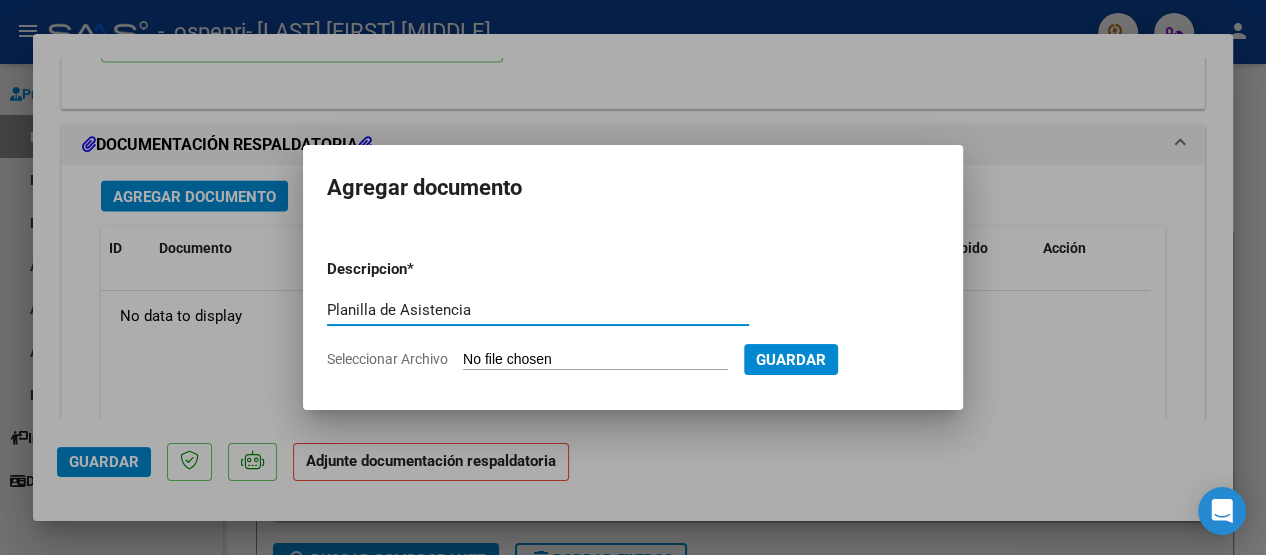 type on "Planilla de Asistencia" 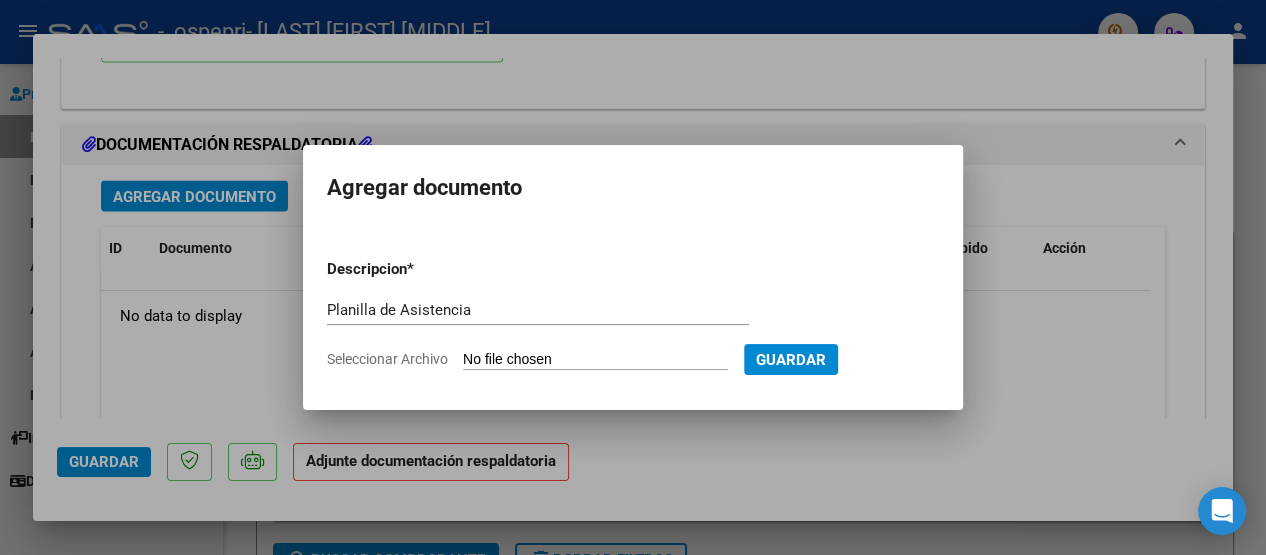 click on "Seleccionar Archivo" 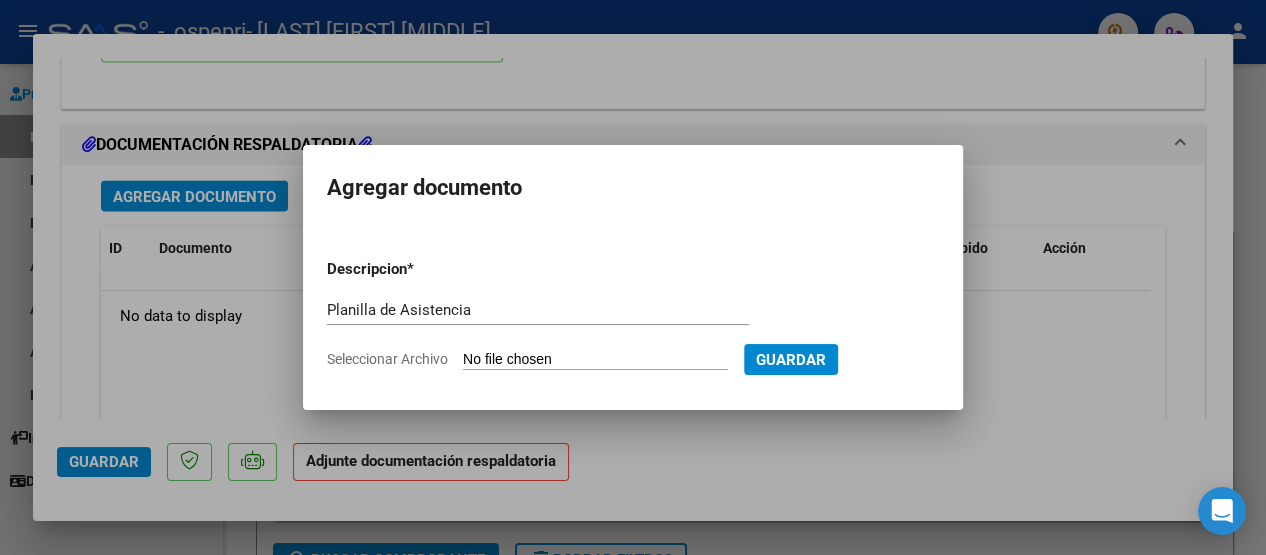 type on "C:\fakepath\[FILENAME].pdf" 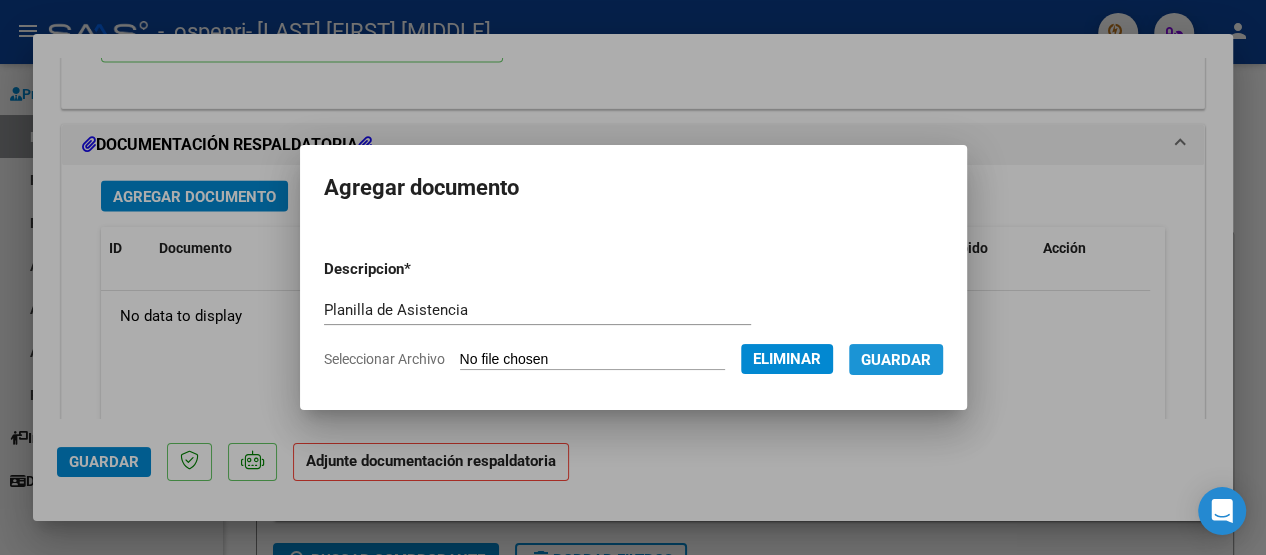 click on "Guardar" at bounding box center [896, 360] 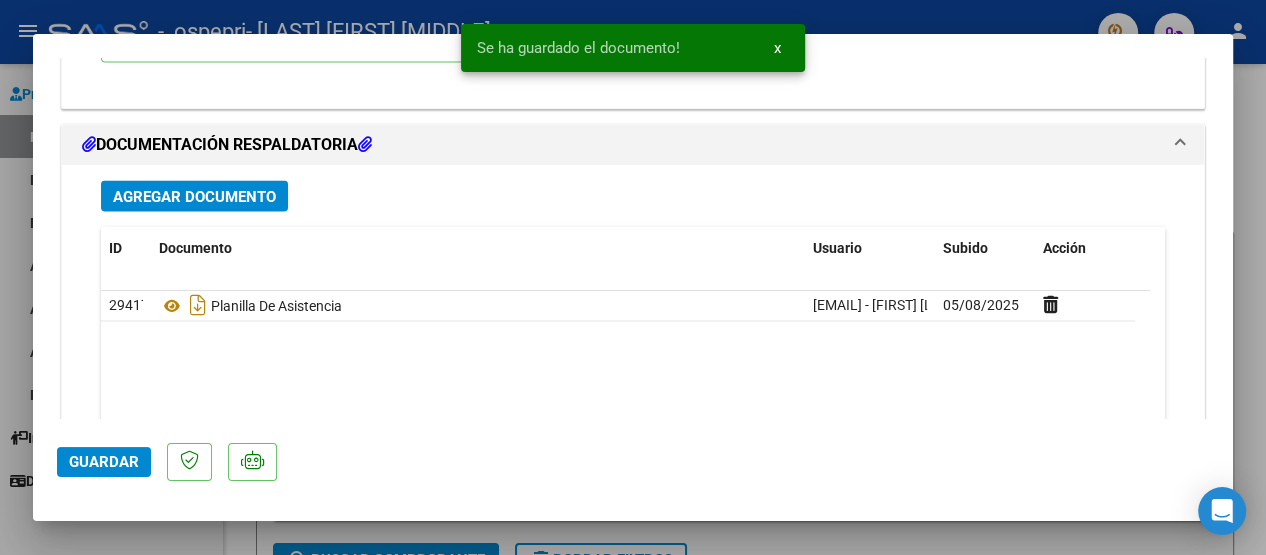 scroll, scrollTop: 2324, scrollLeft: 0, axis: vertical 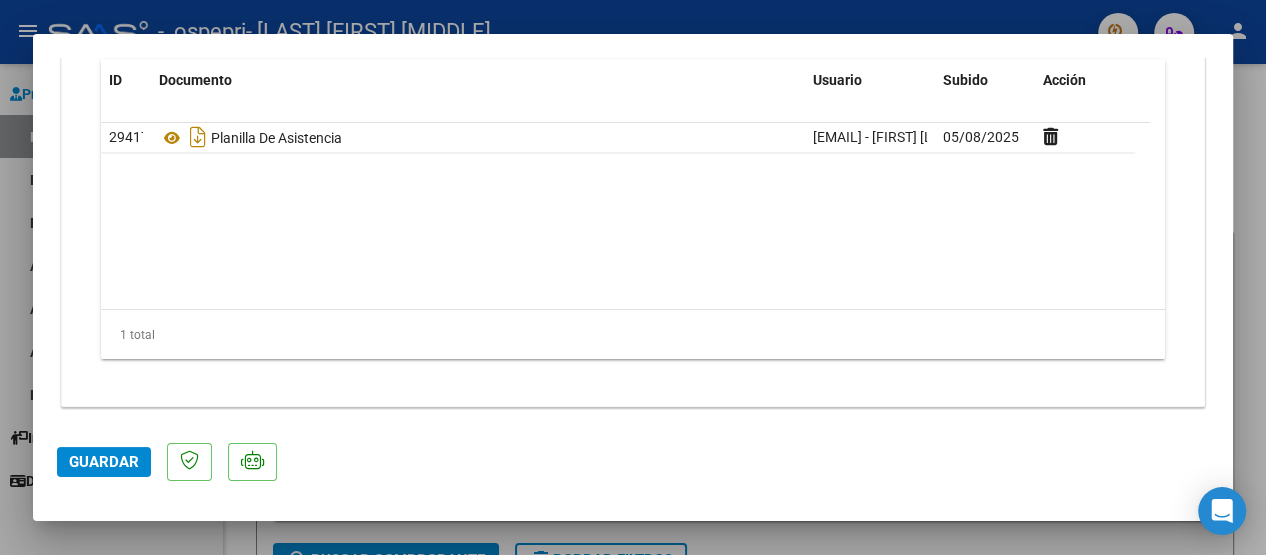 click on "Guardar" 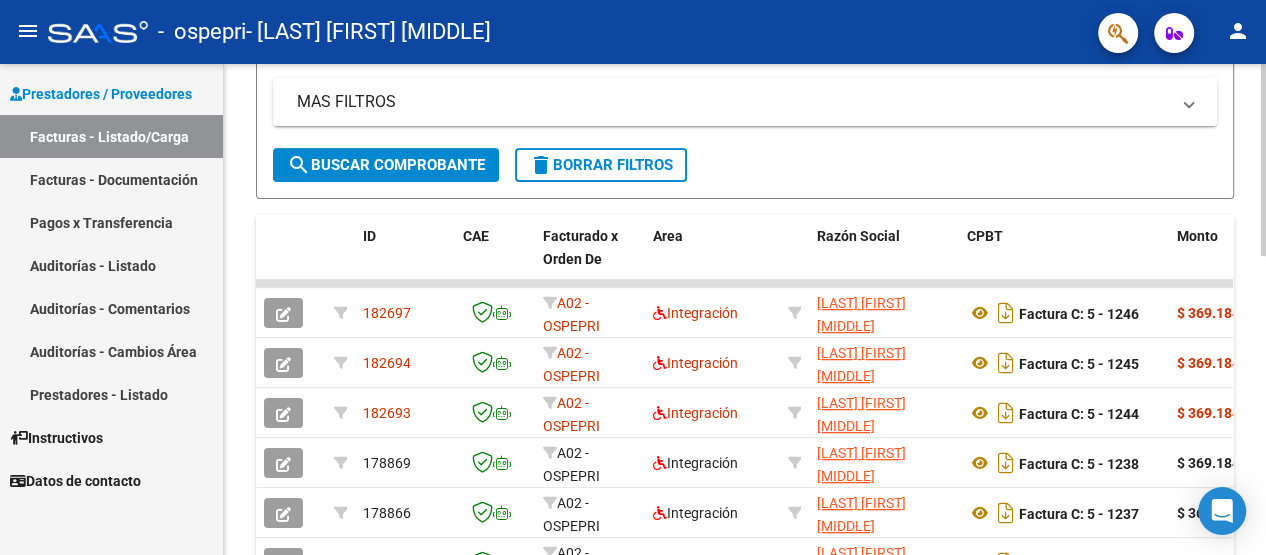 scroll, scrollTop: 410, scrollLeft: 0, axis: vertical 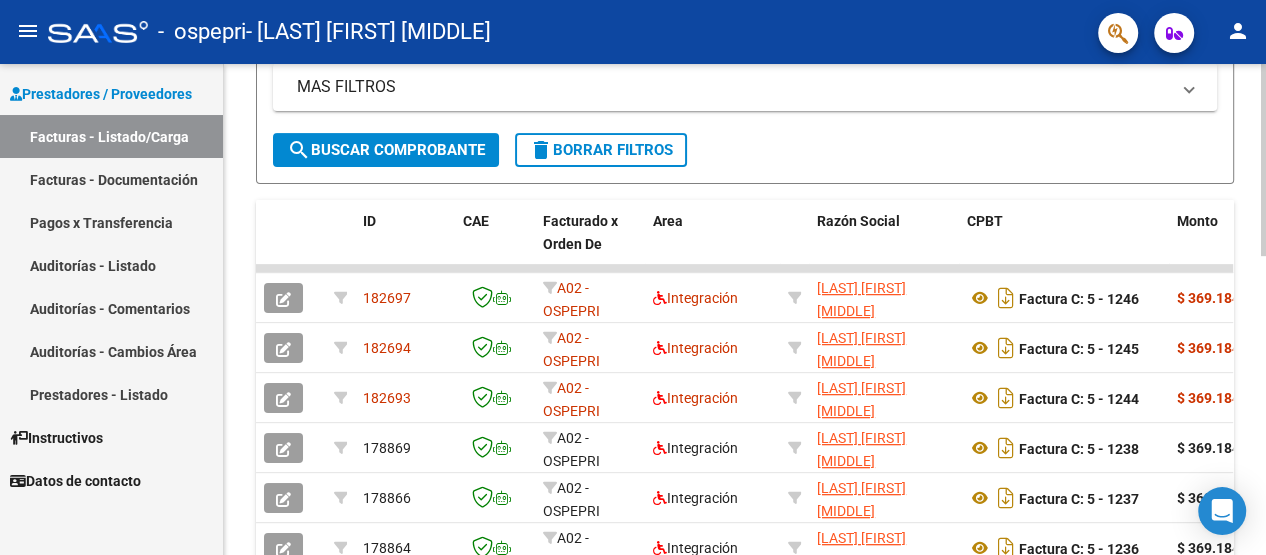 click 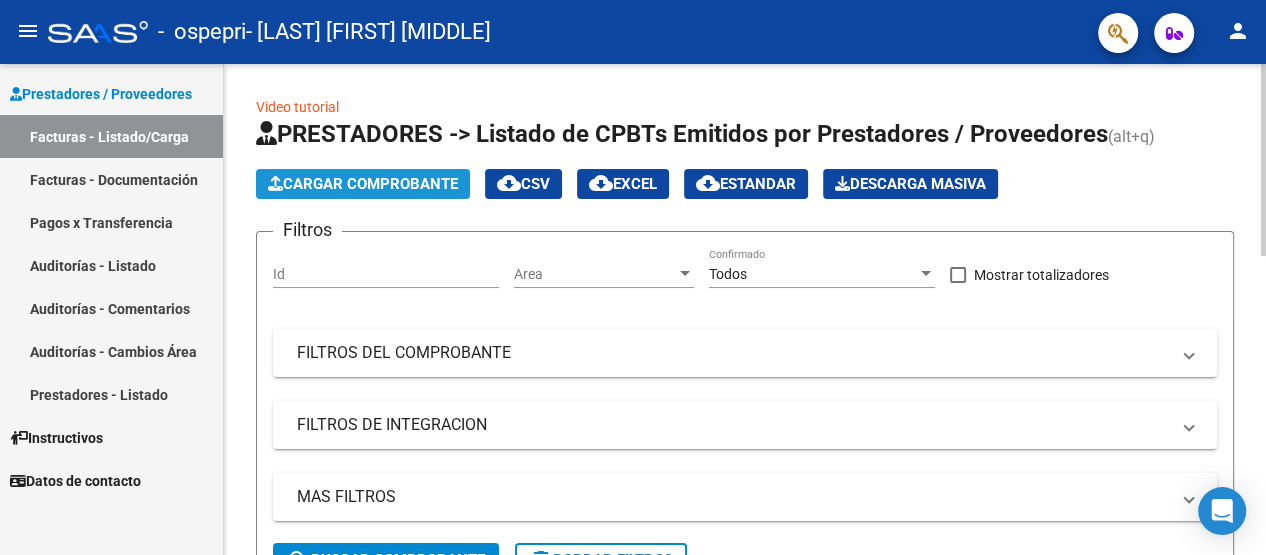 click on "Cargar Comprobante" 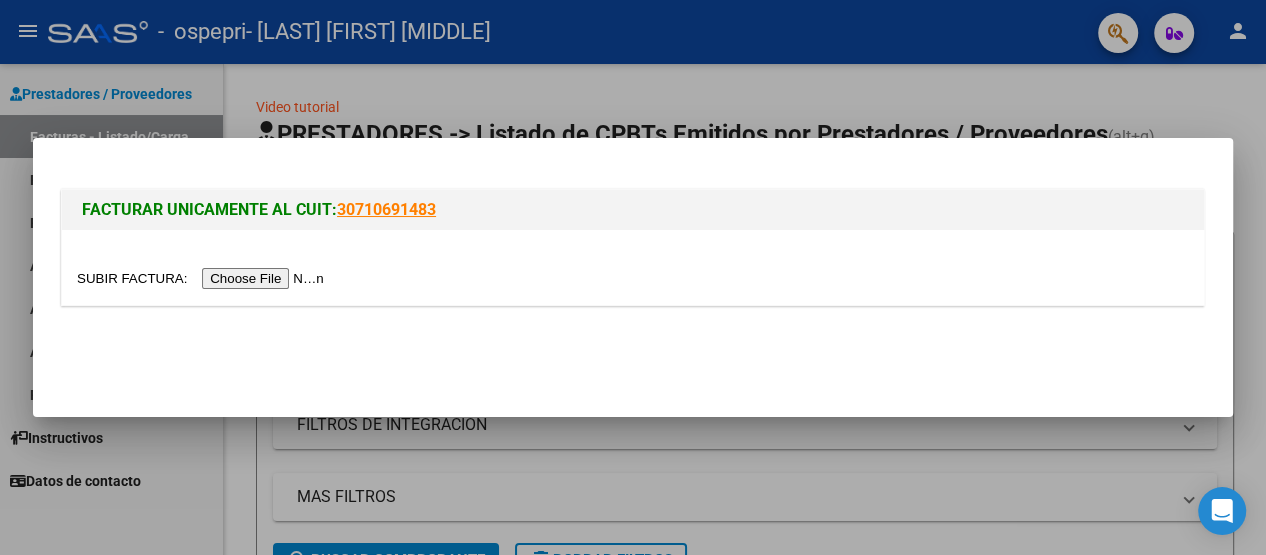 click at bounding box center [203, 278] 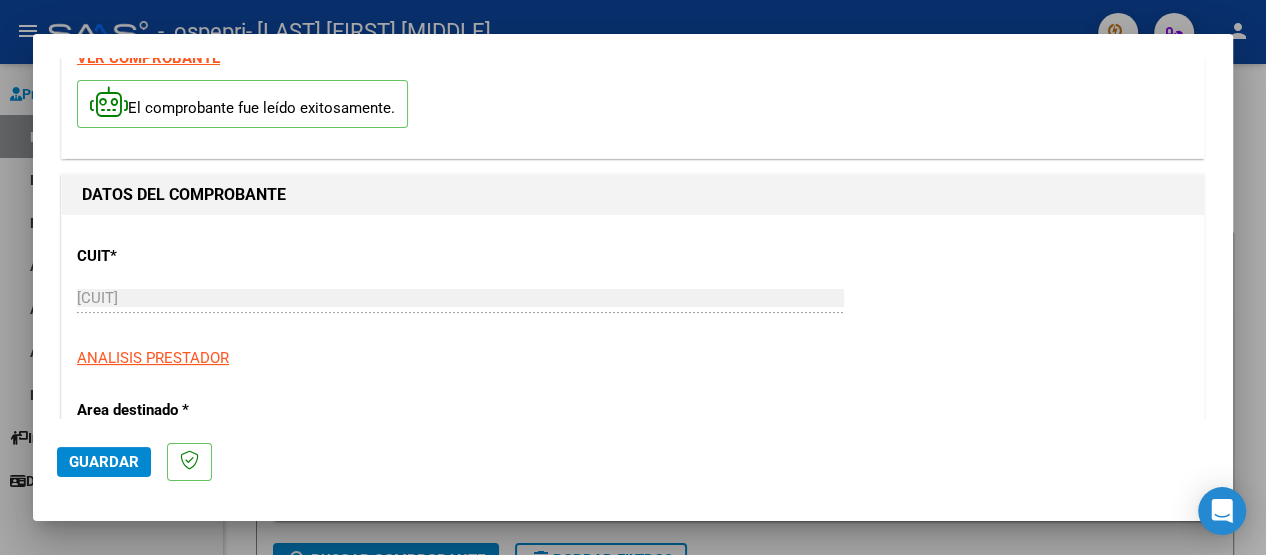 scroll, scrollTop: 239, scrollLeft: 0, axis: vertical 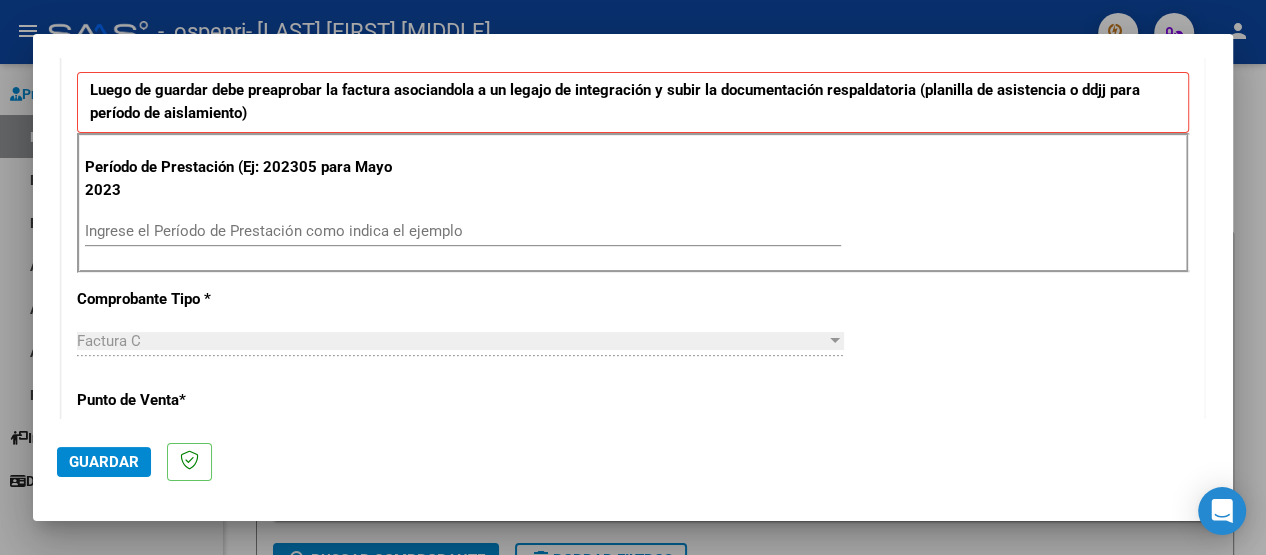 click on "Ingrese el Período de Prestación como indica el ejemplo" at bounding box center [463, 231] 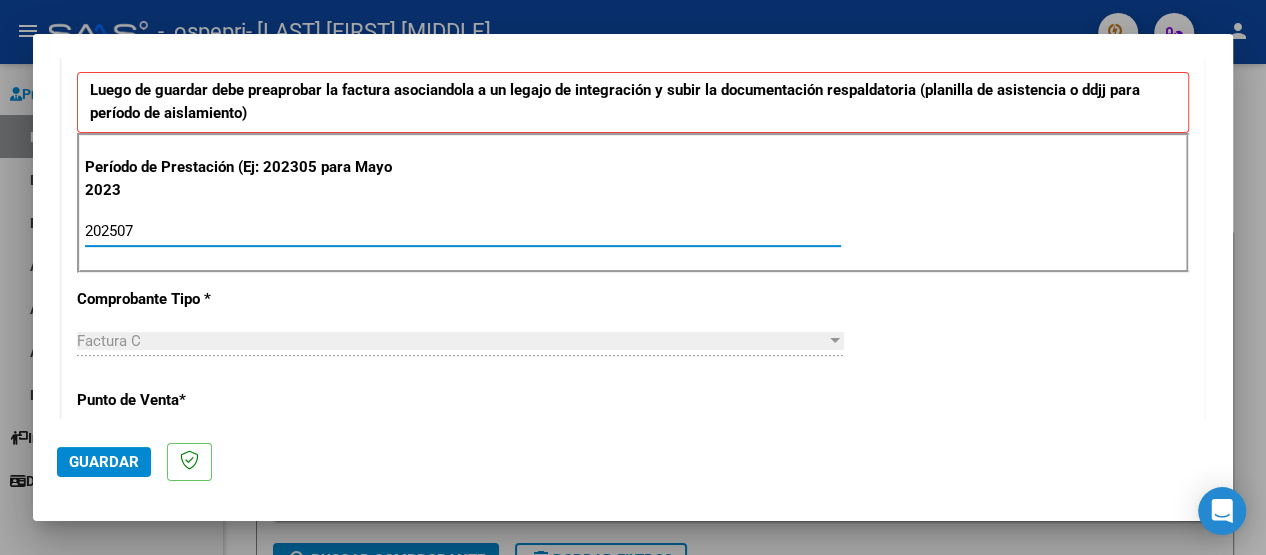 type on "202507" 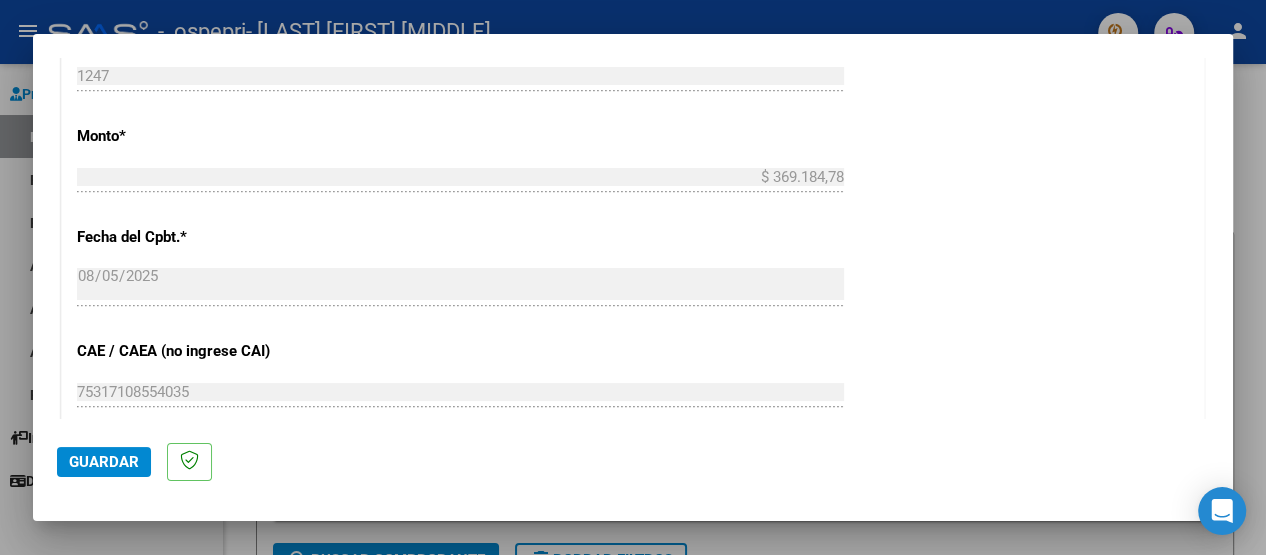 scroll, scrollTop: 1106, scrollLeft: 0, axis: vertical 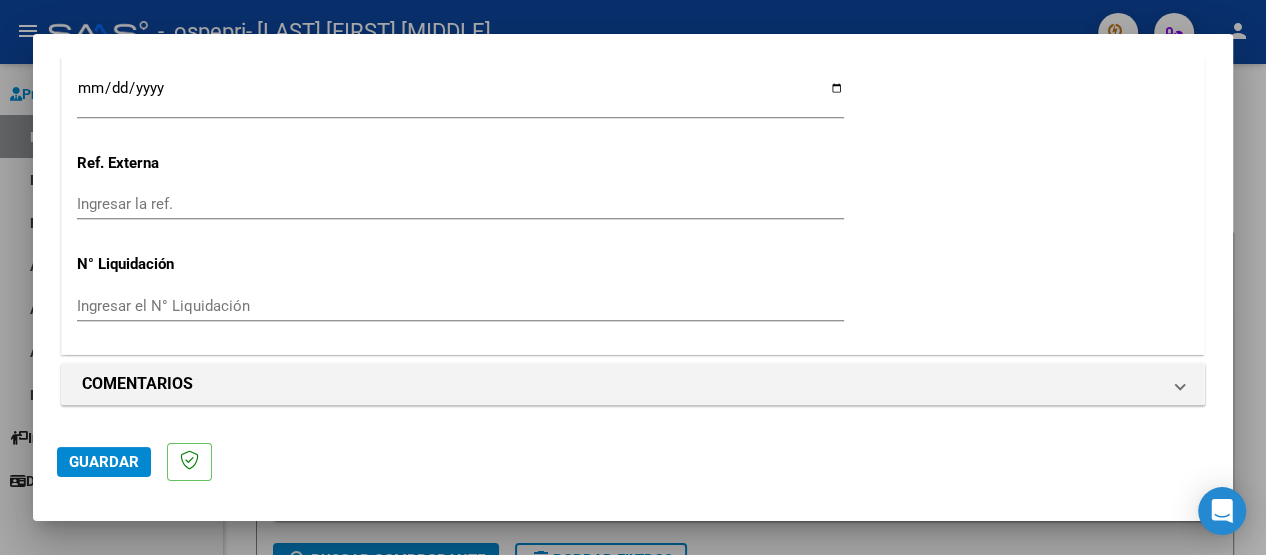 click on "Ingresar la fecha" at bounding box center (460, 96) 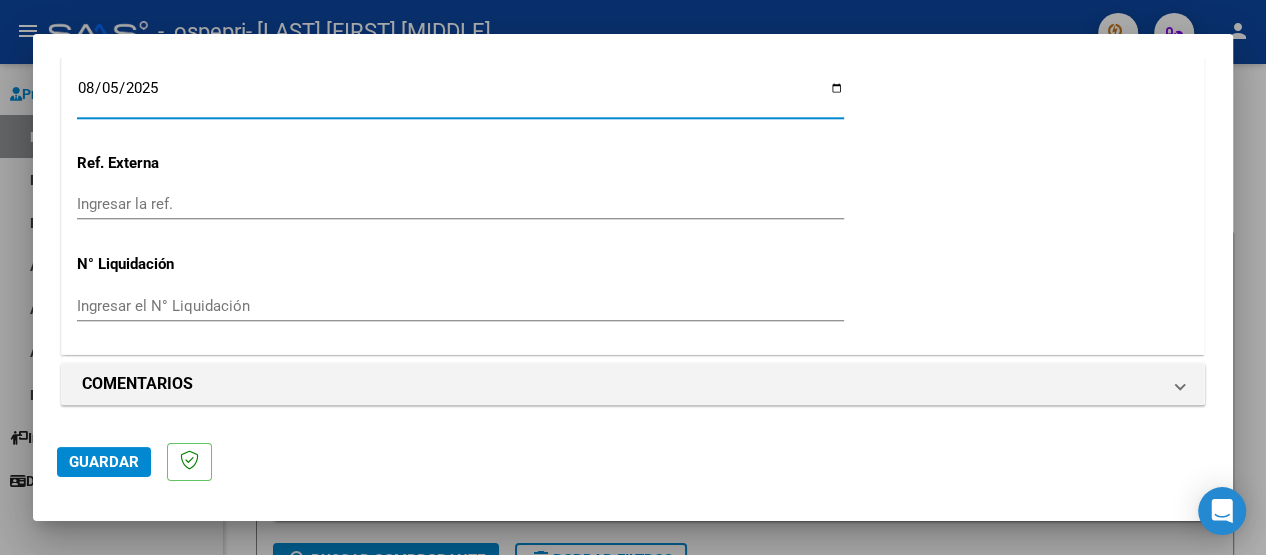 type on "2025-08-05" 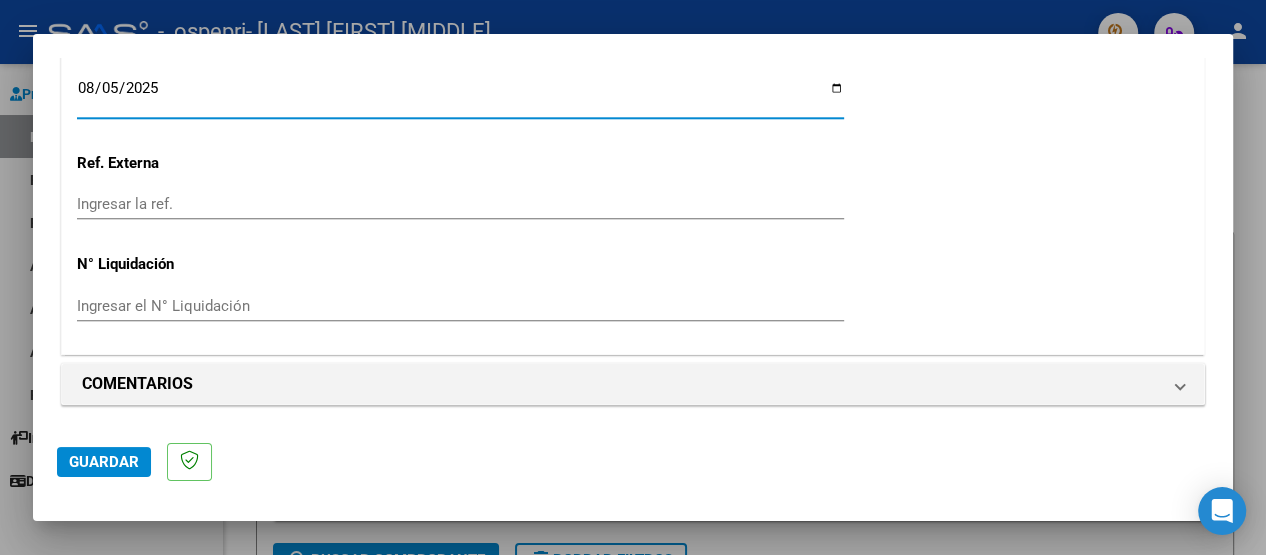 click on "Ingresar el N° Liquidación" at bounding box center [460, 306] 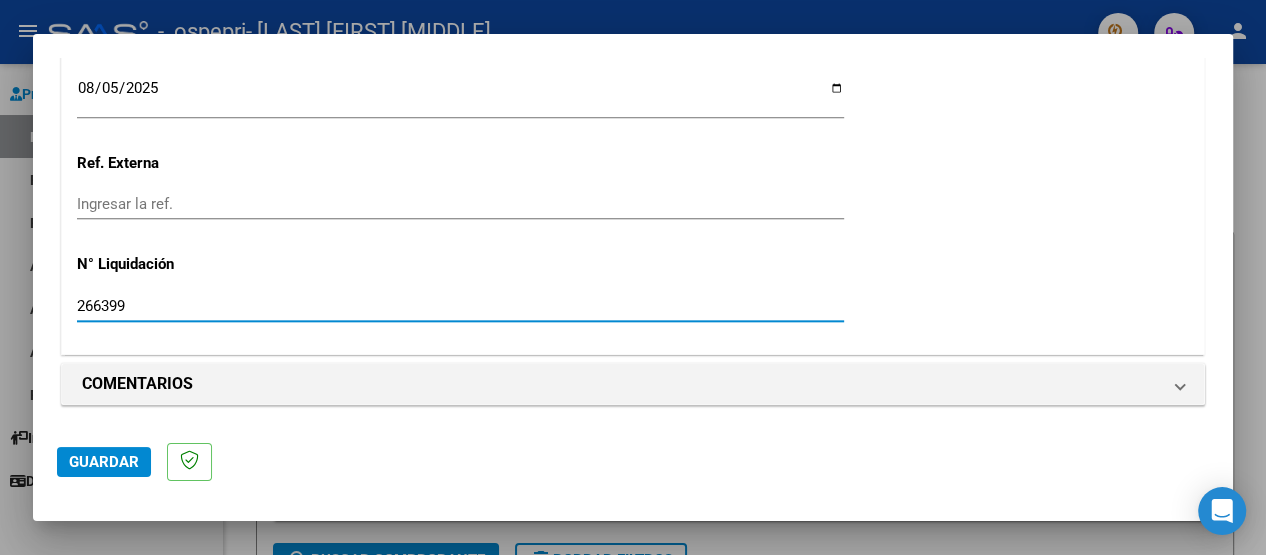 type on "266399" 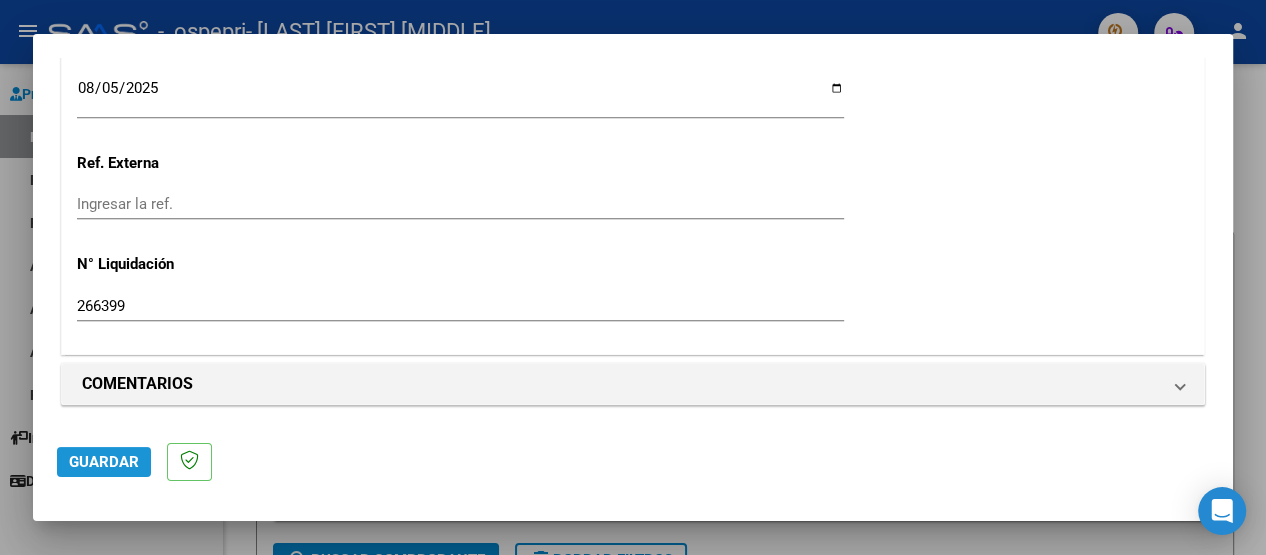 click on "Guardar" 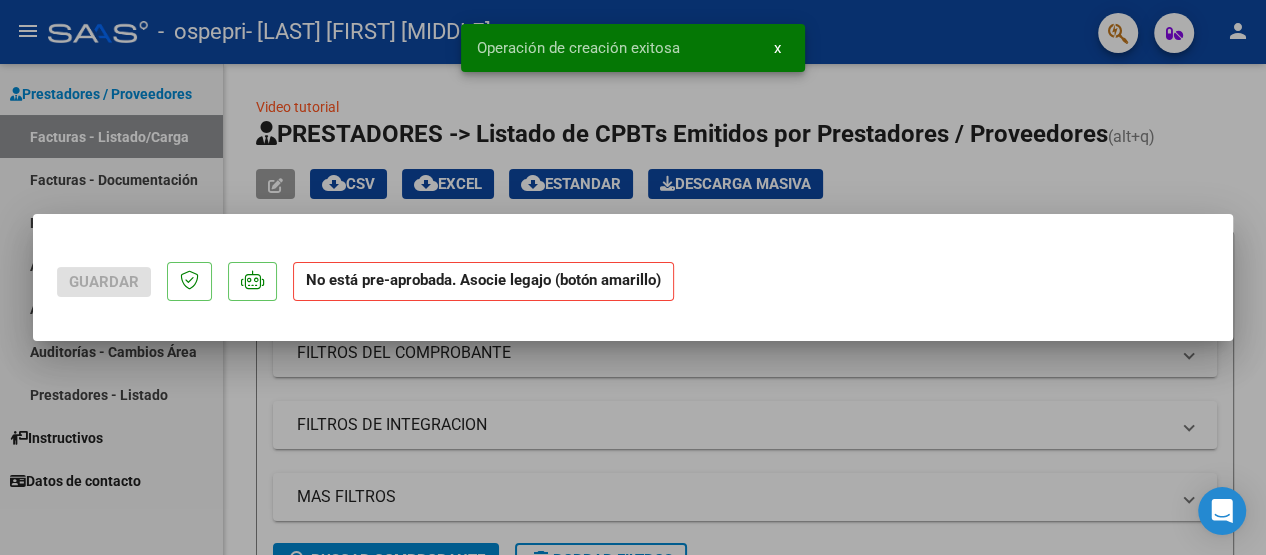 scroll, scrollTop: 0, scrollLeft: 0, axis: both 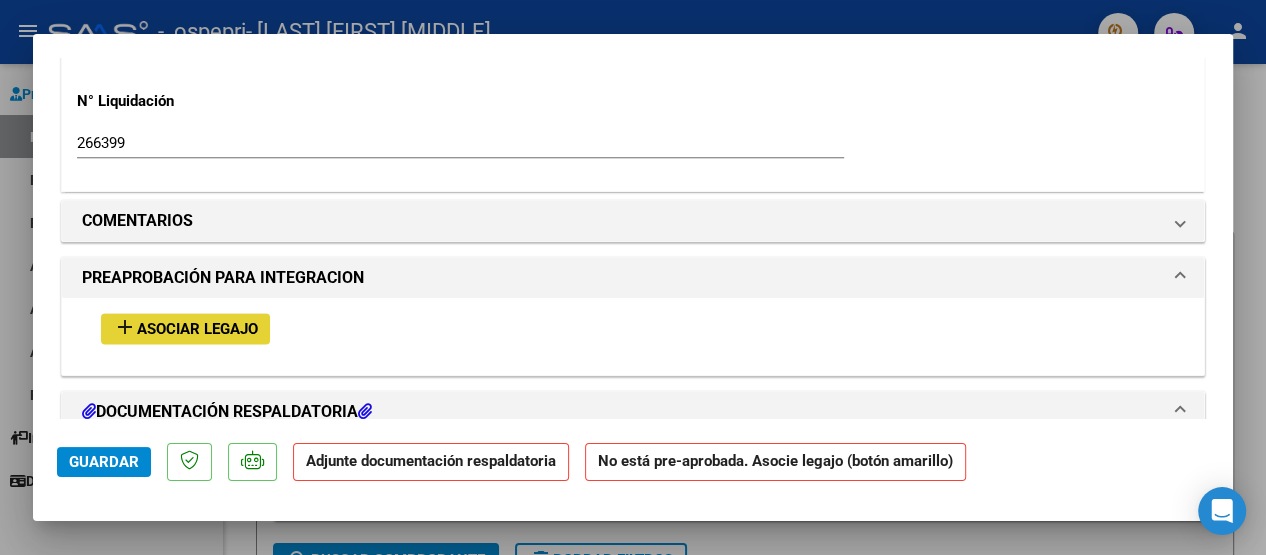 click on "Asociar Legajo" at bounding box center (197, 329) 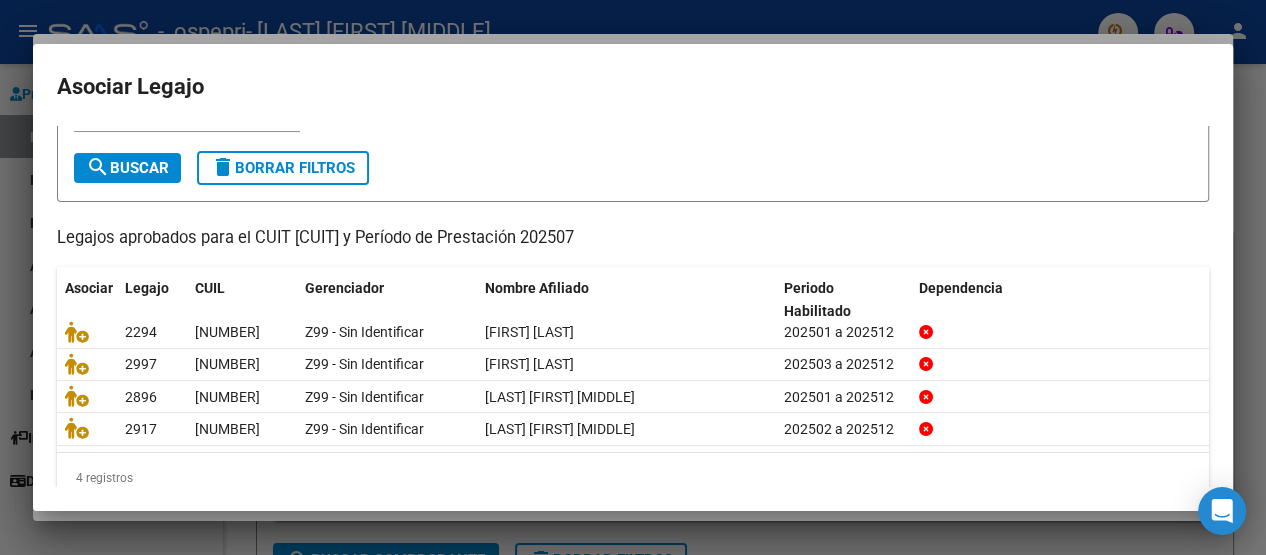 scroll, scrollTop: 120, scrollLeft: 0, axis: vertical 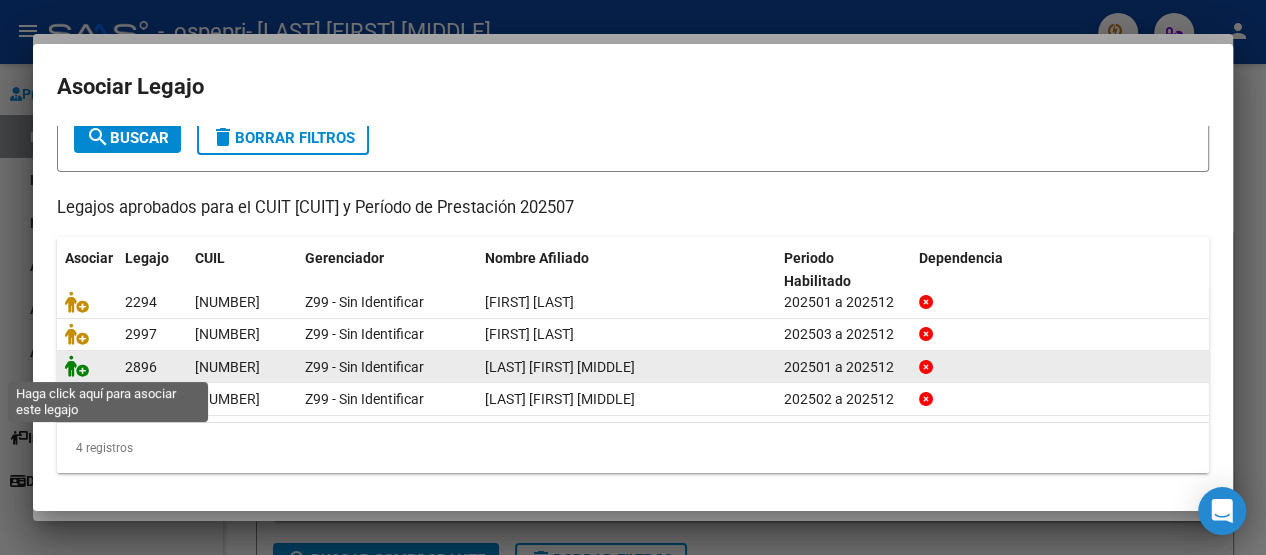 click 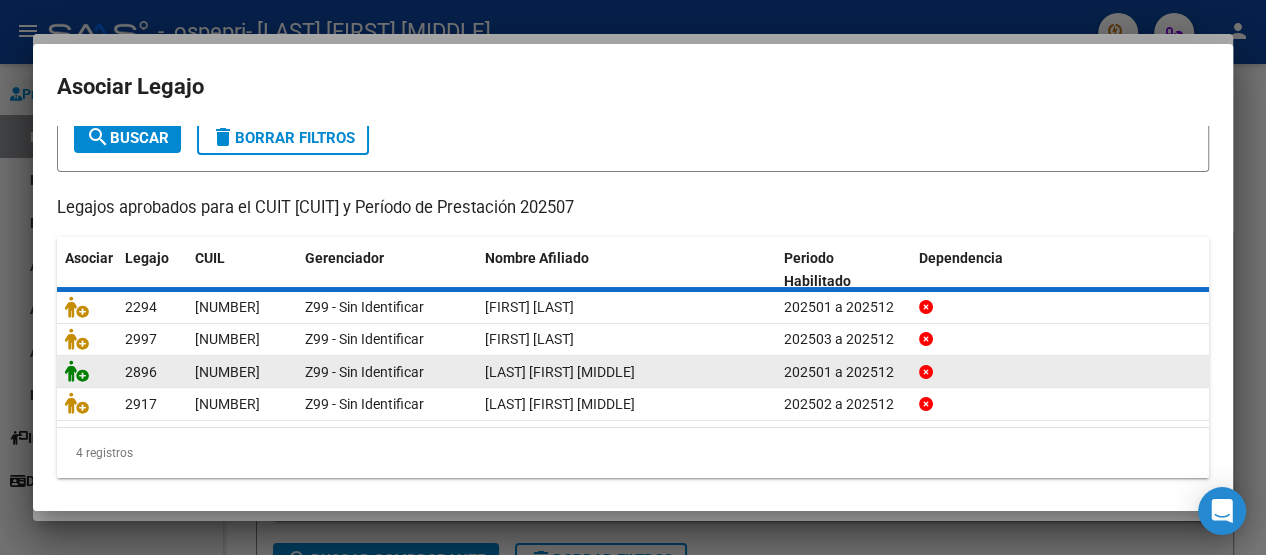 scroll, scrollTop: 1652, scrollLeft: 0, axis: vertical 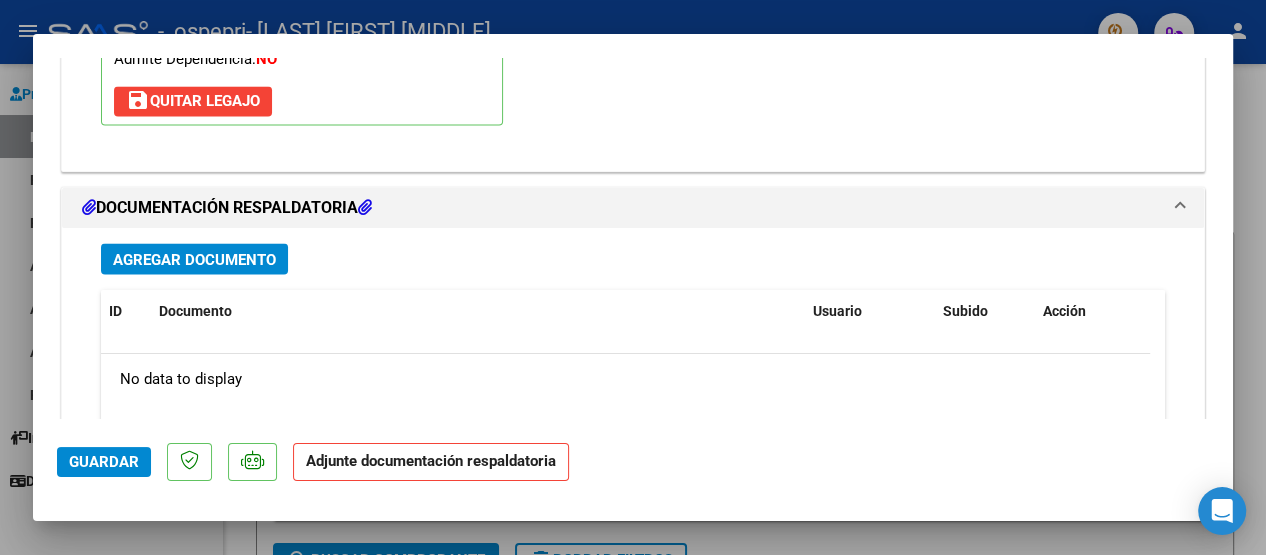 click on "Agregar Documento" at bounding box center (194, 259) 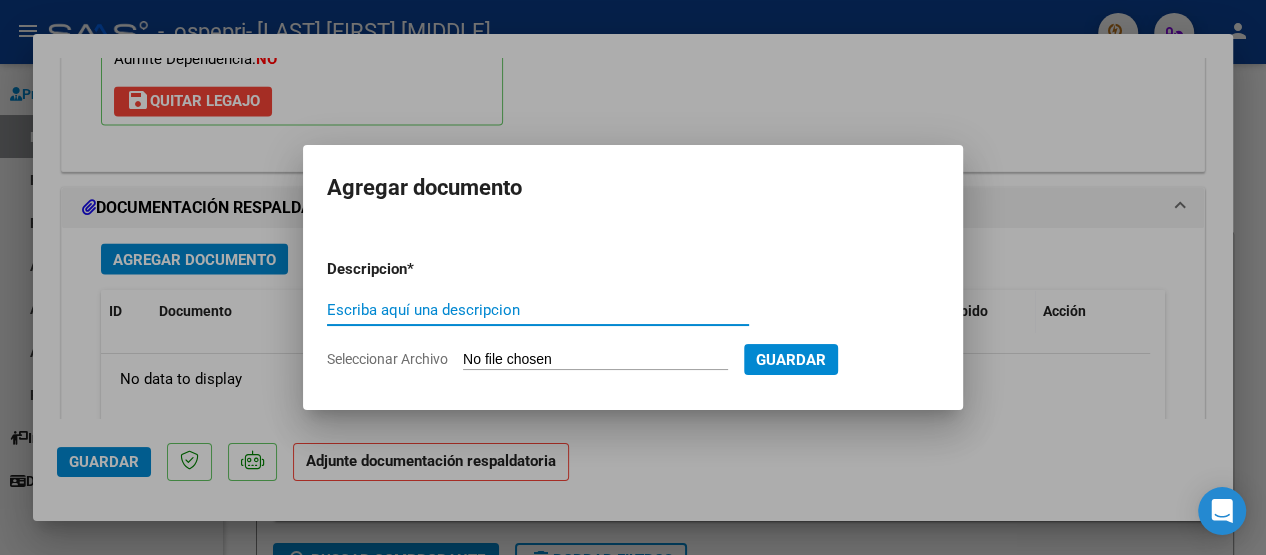 click on "Escriba aquí una descripcion" at bounding box center [538, 310] 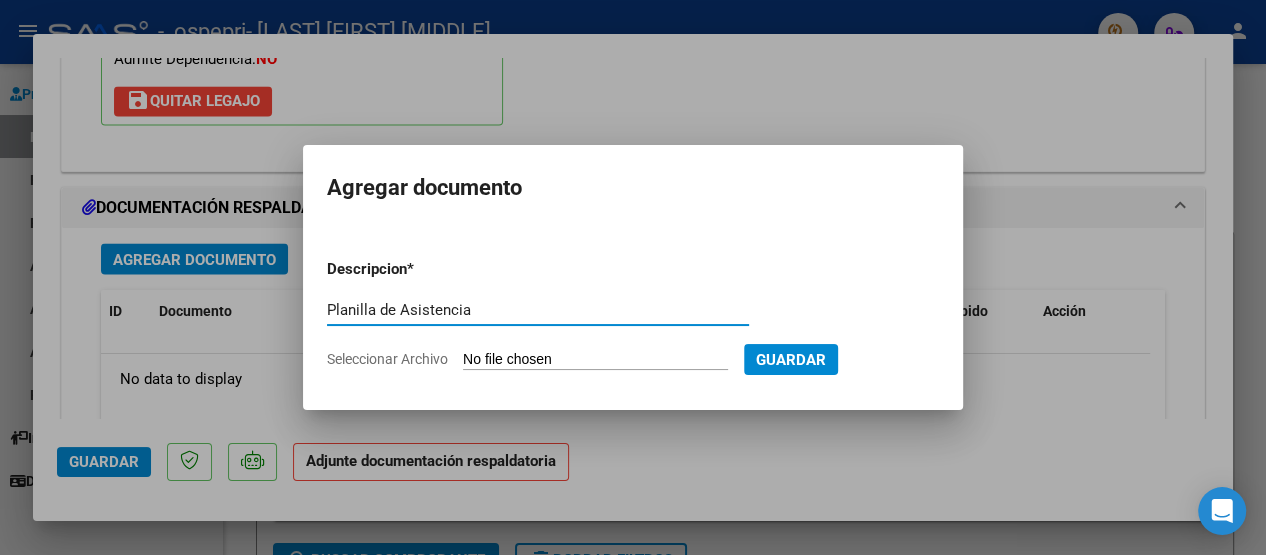 type on "Planilla de Asistencia" 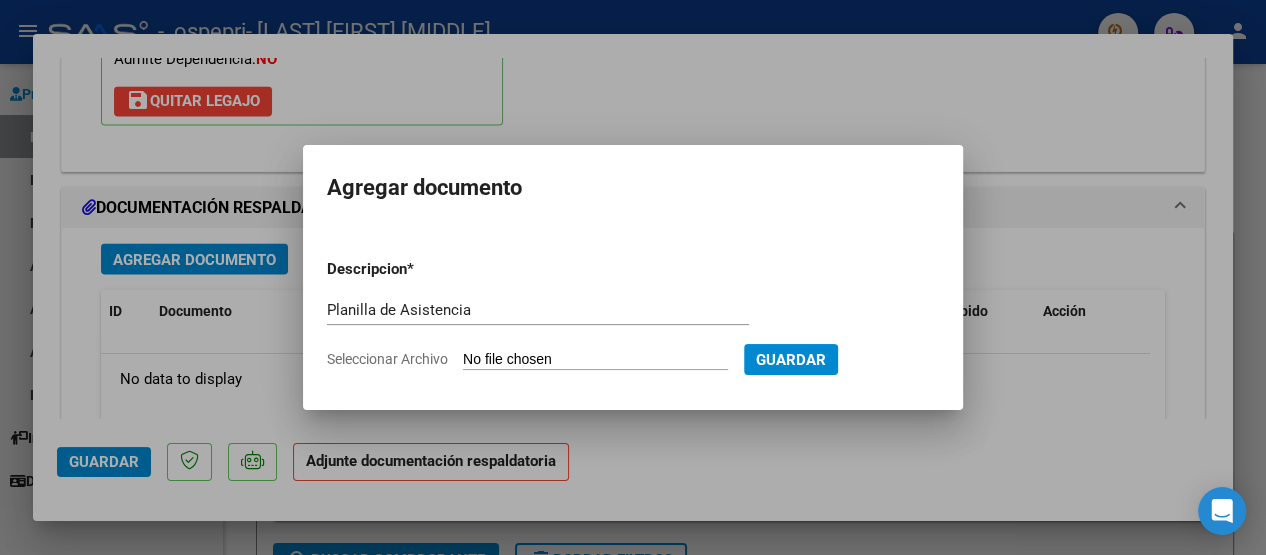 type on "C:\fakepath\[FILENAME].pdf" 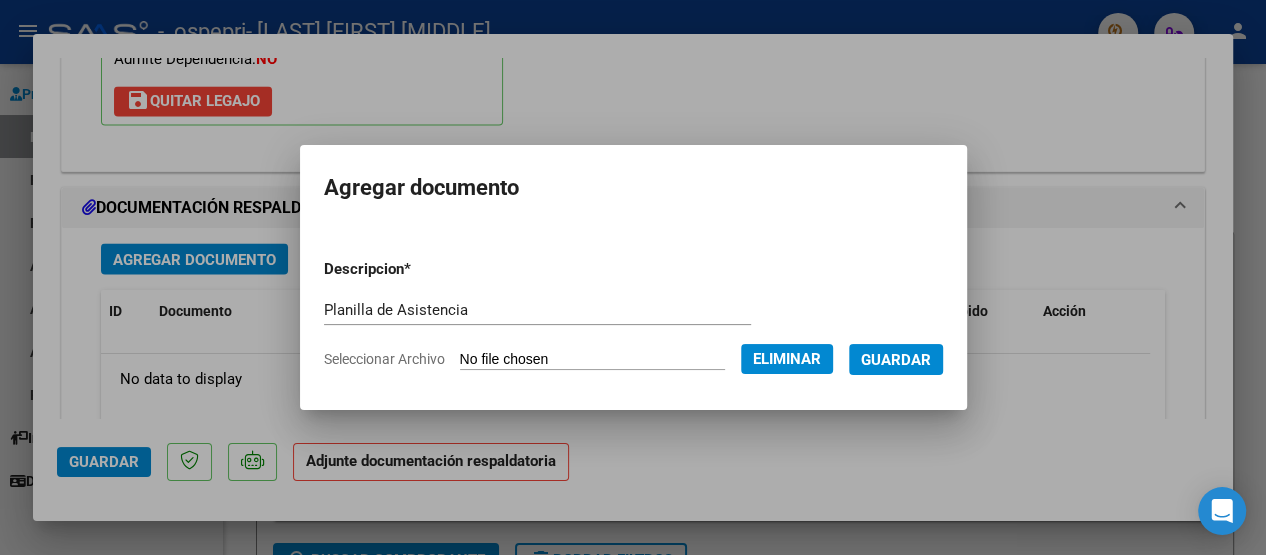 click on "Guardar" at bounding box center (896, 360) 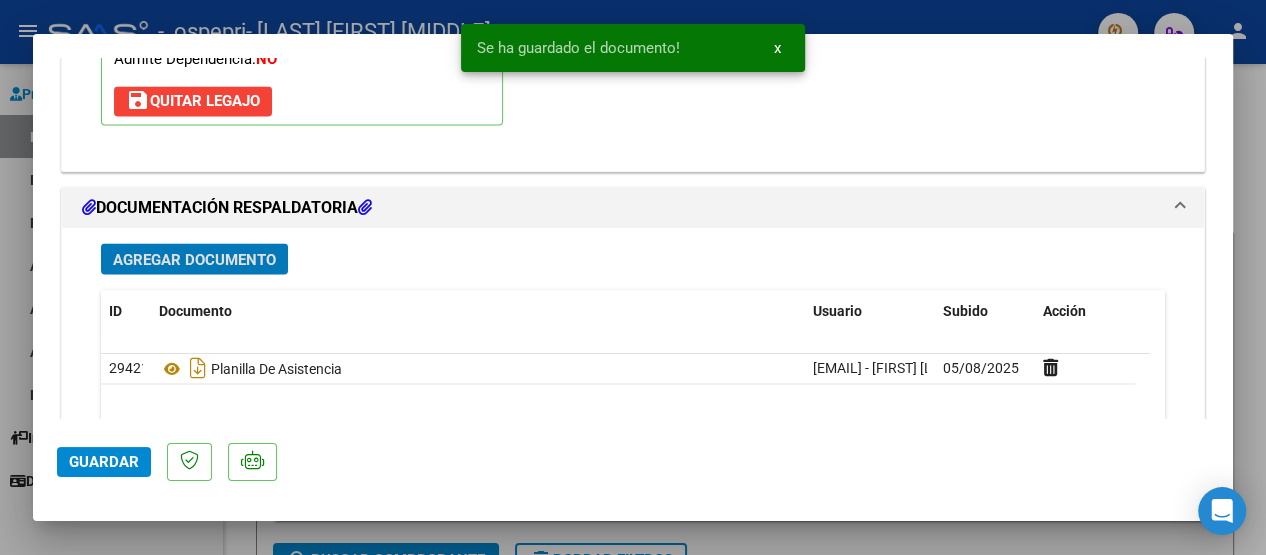 click on "Guardar" 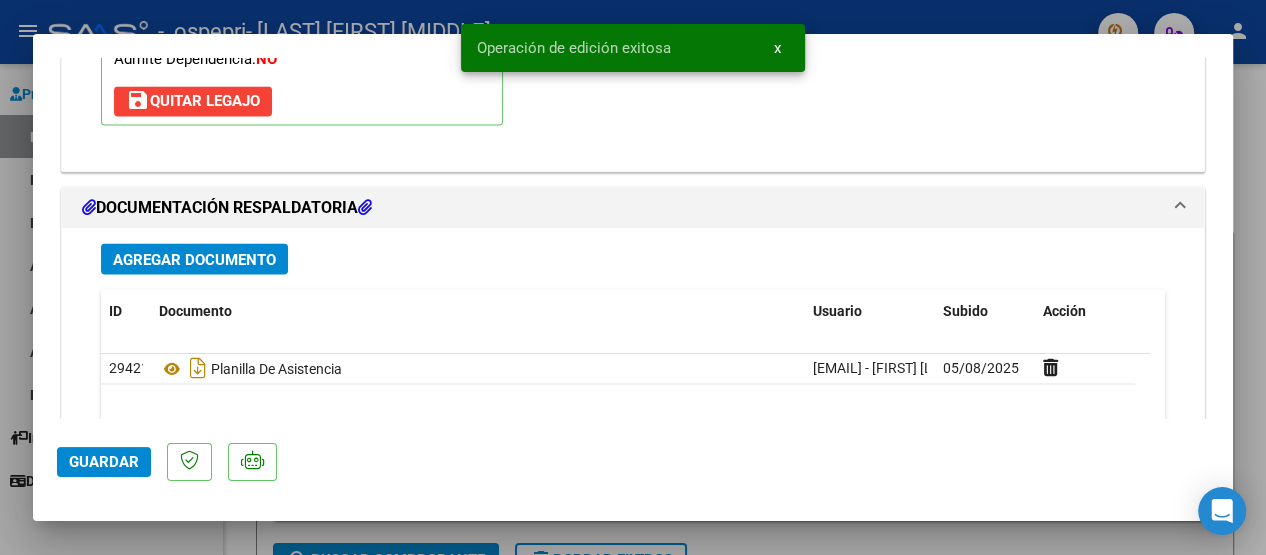 click at bounding box center [633, 277] 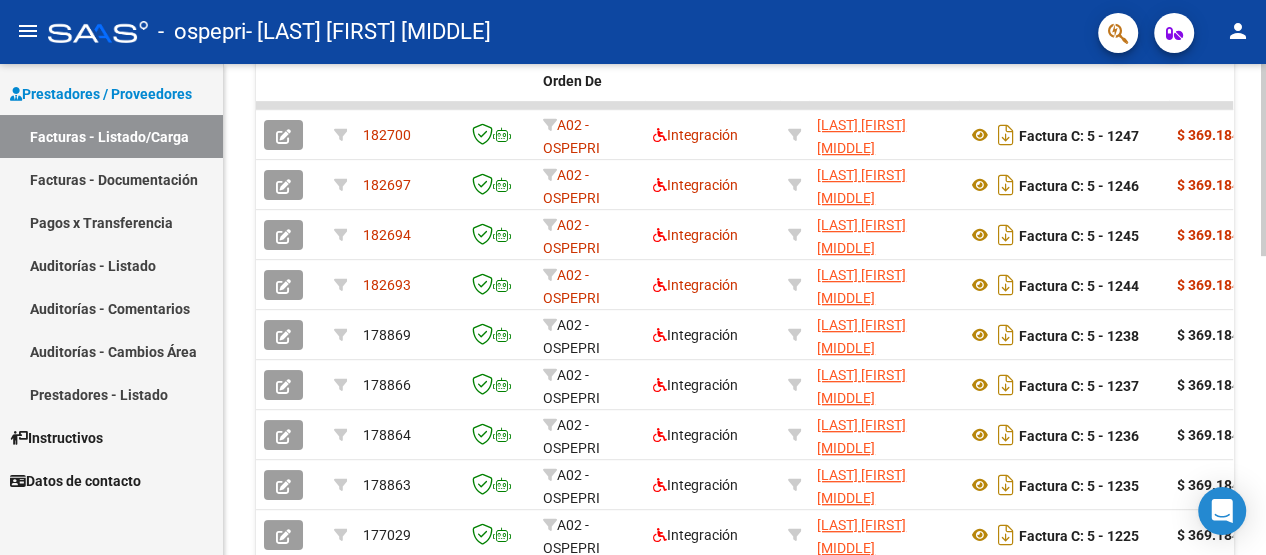 scroll, scrollTop: 575, scrollLeft: 0, axis: vertical 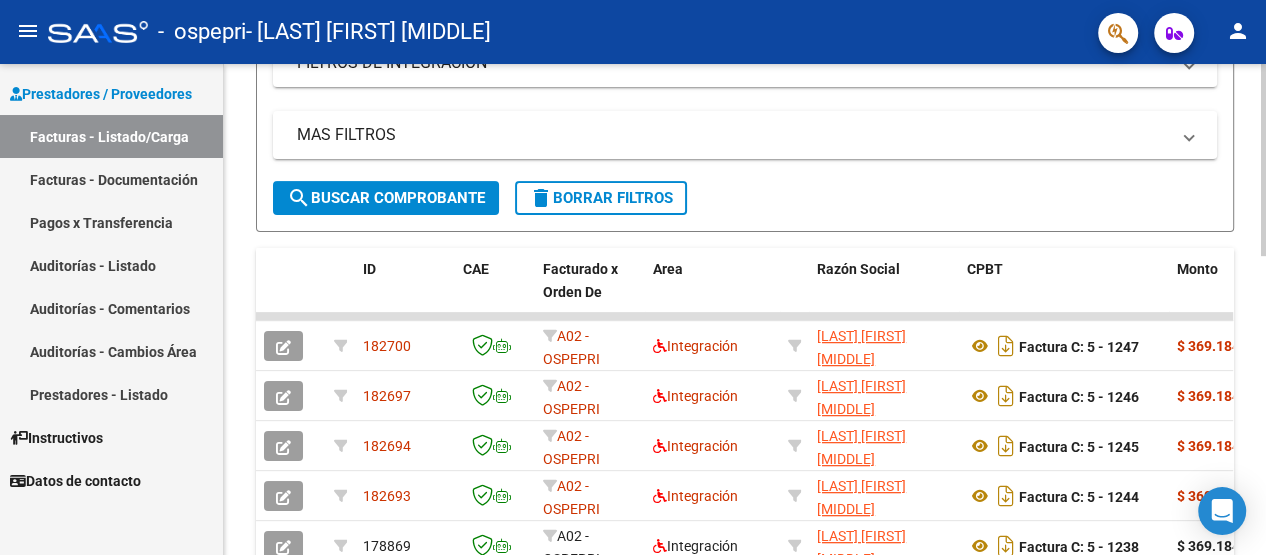 click 